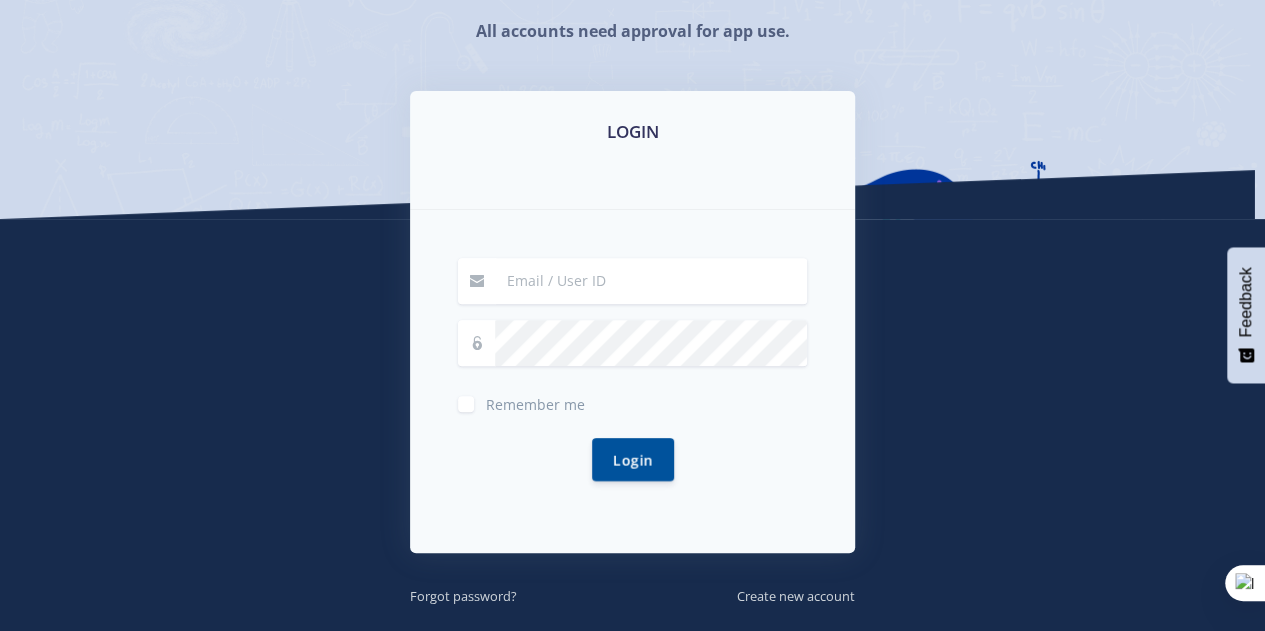 scroll, scrollTop: 405, scrollLeft: 0, axis: vertical 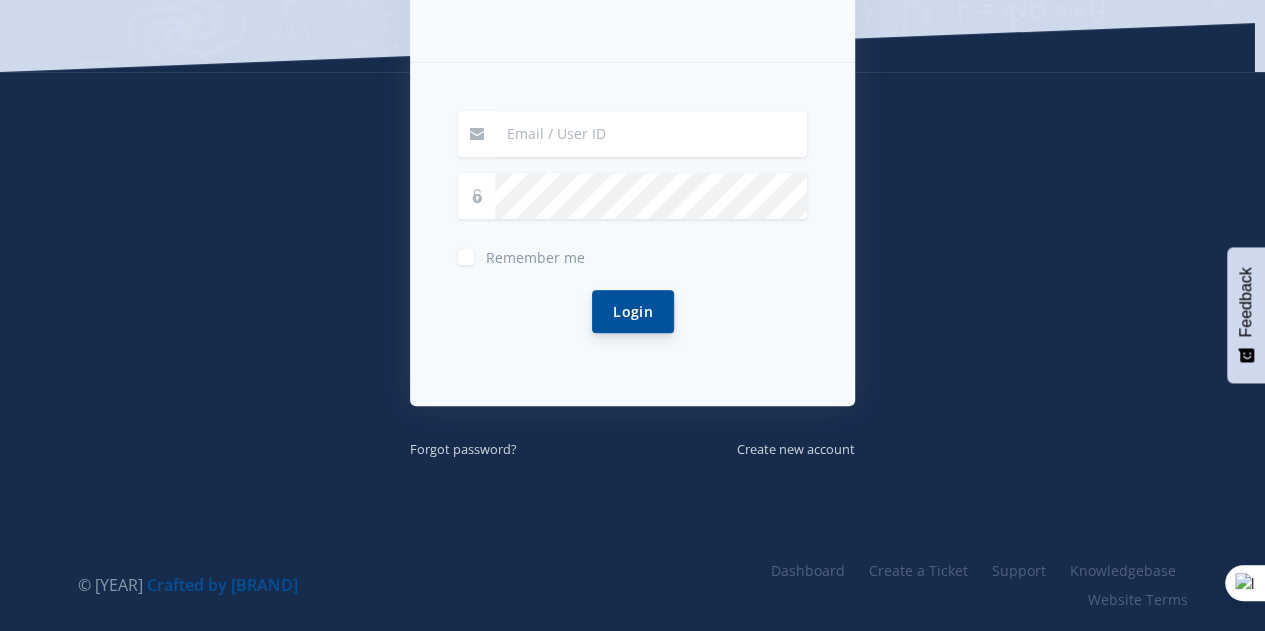 type on "evanmoloseni08@gmail.com" 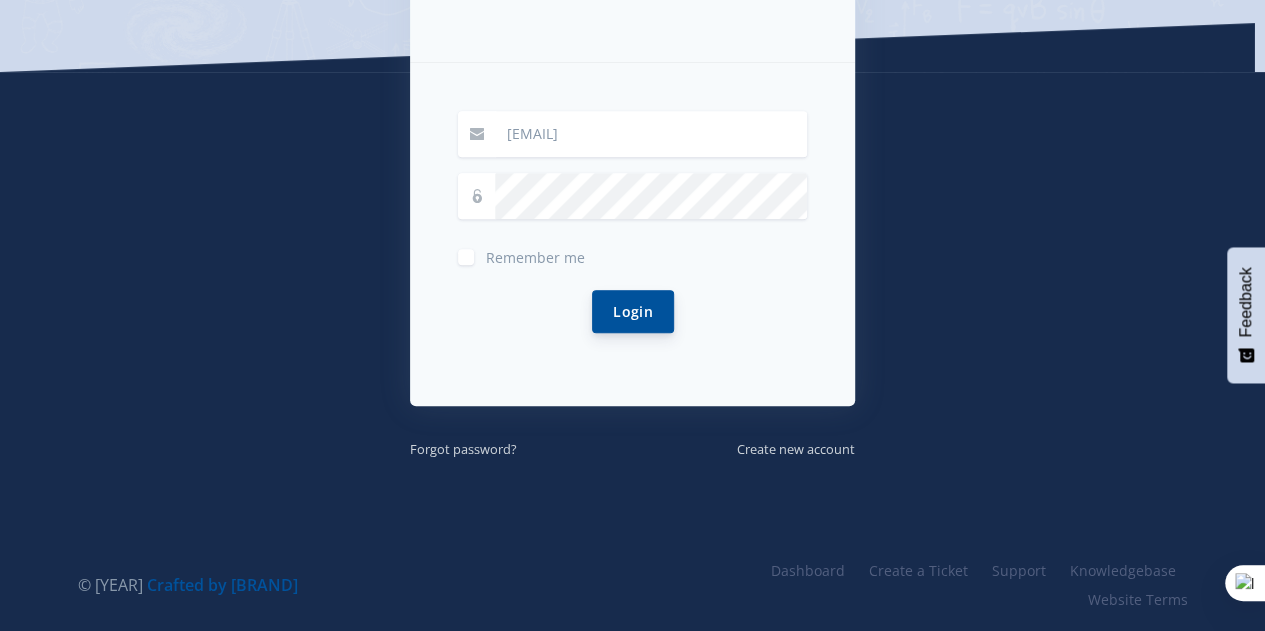 click on "Login" at bounding box center [633, 311] 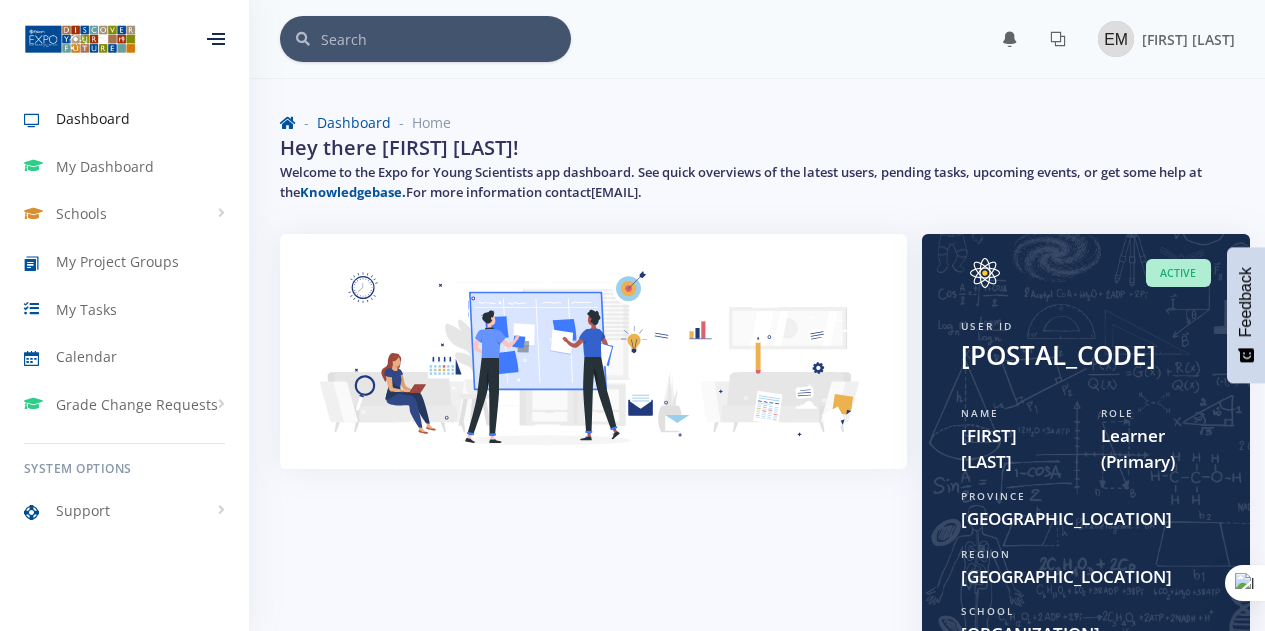 scroll, scrollTop: 0, scrollLeft: 0, axis: both 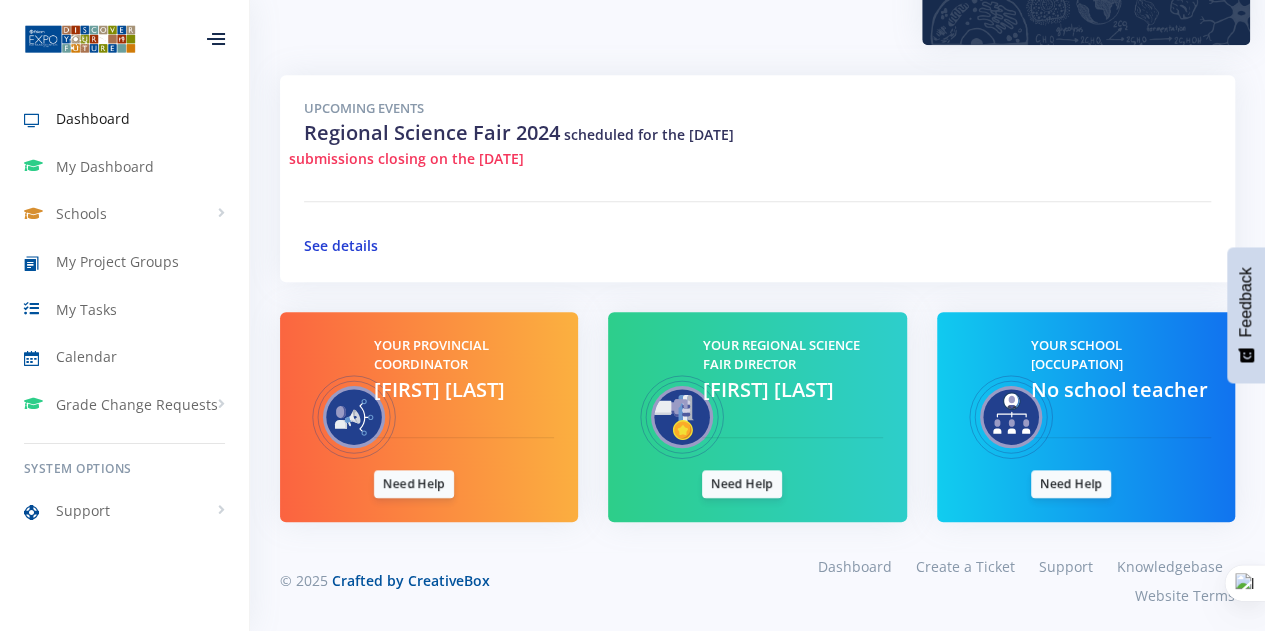 click on "See details" at bounding box center (341, 245) 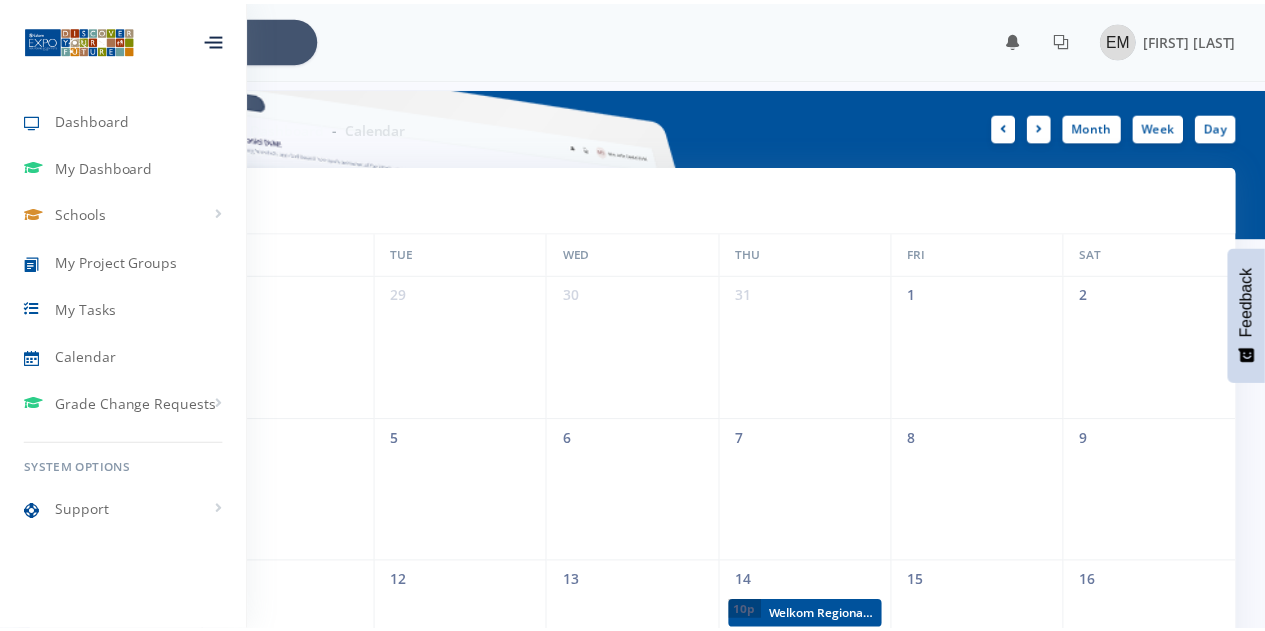 scroll, scrollTop: 0, scrollLeft: 0, axis: both 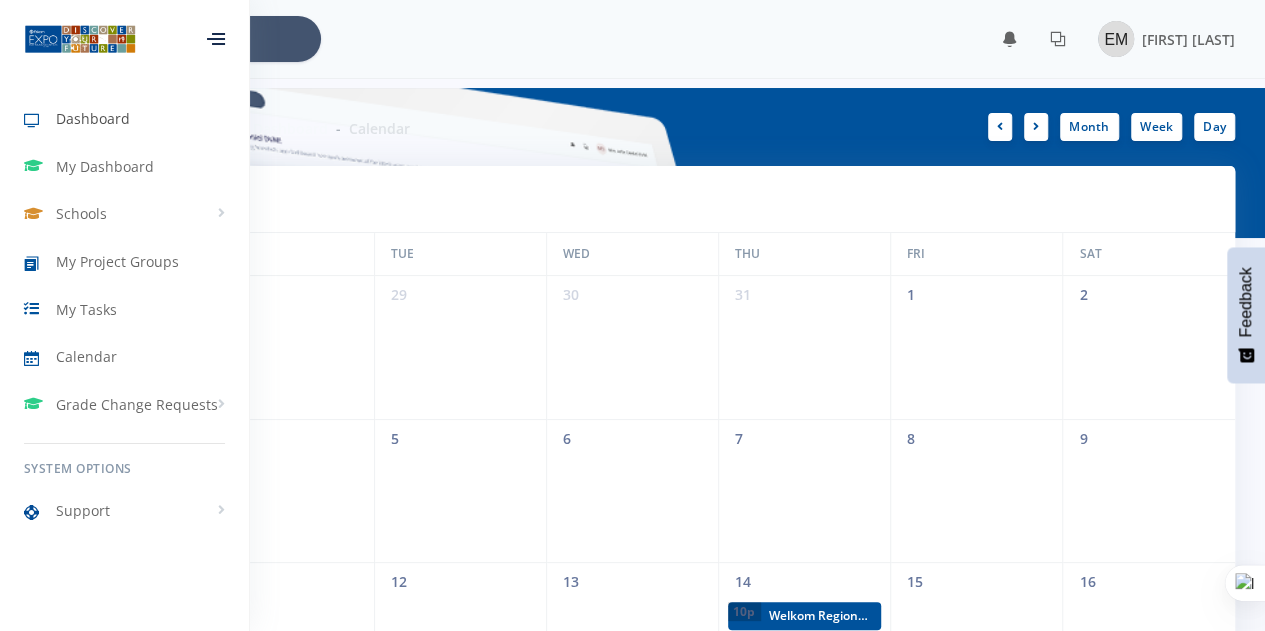 click on "Dashboard" at bounding box center (93, 118) 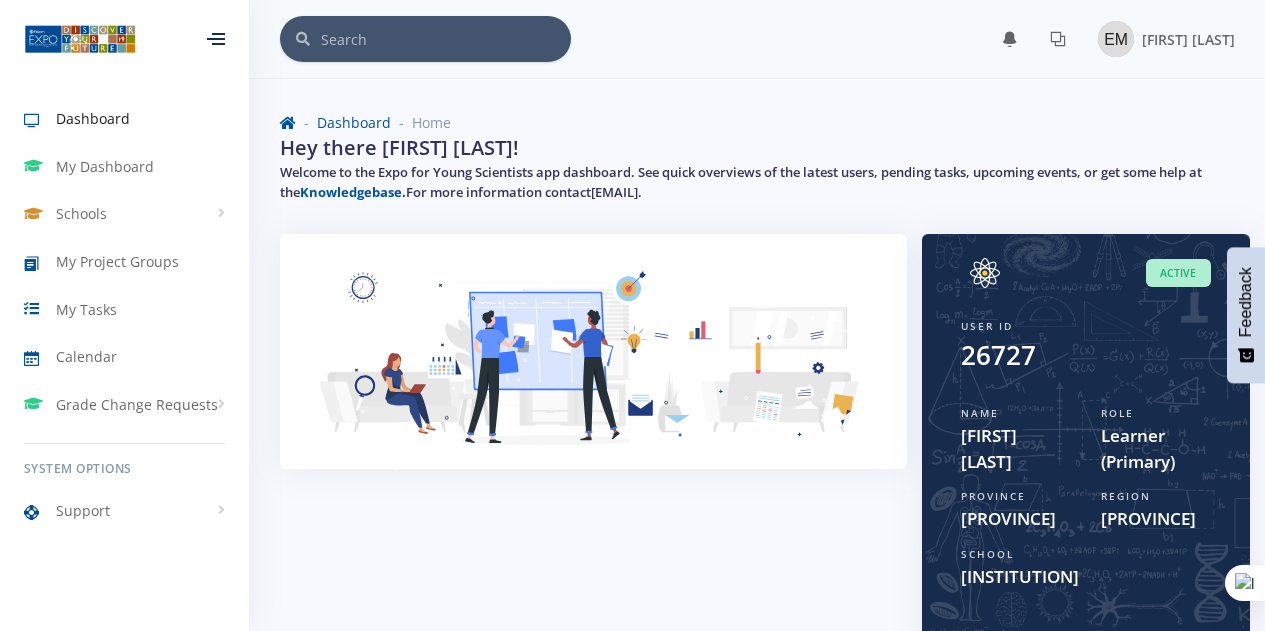scroll, scrollTop: 0, scrollLeft: 0, axis: both 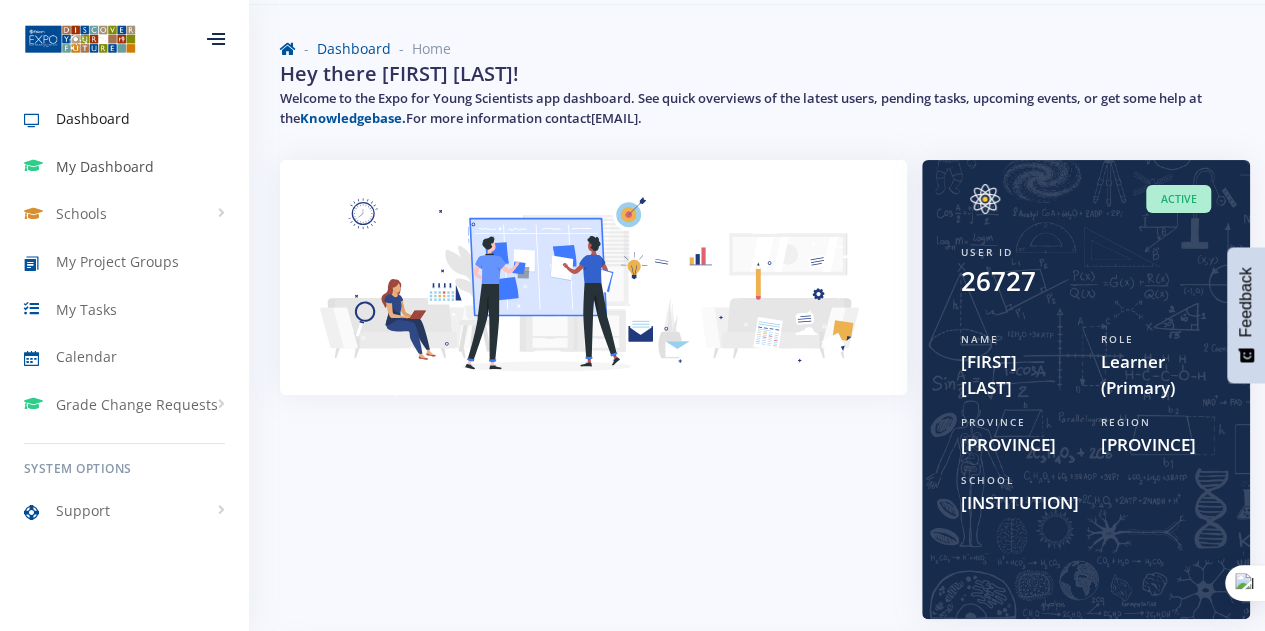 click on "My Dashboard" at bounding box center [105, 166] 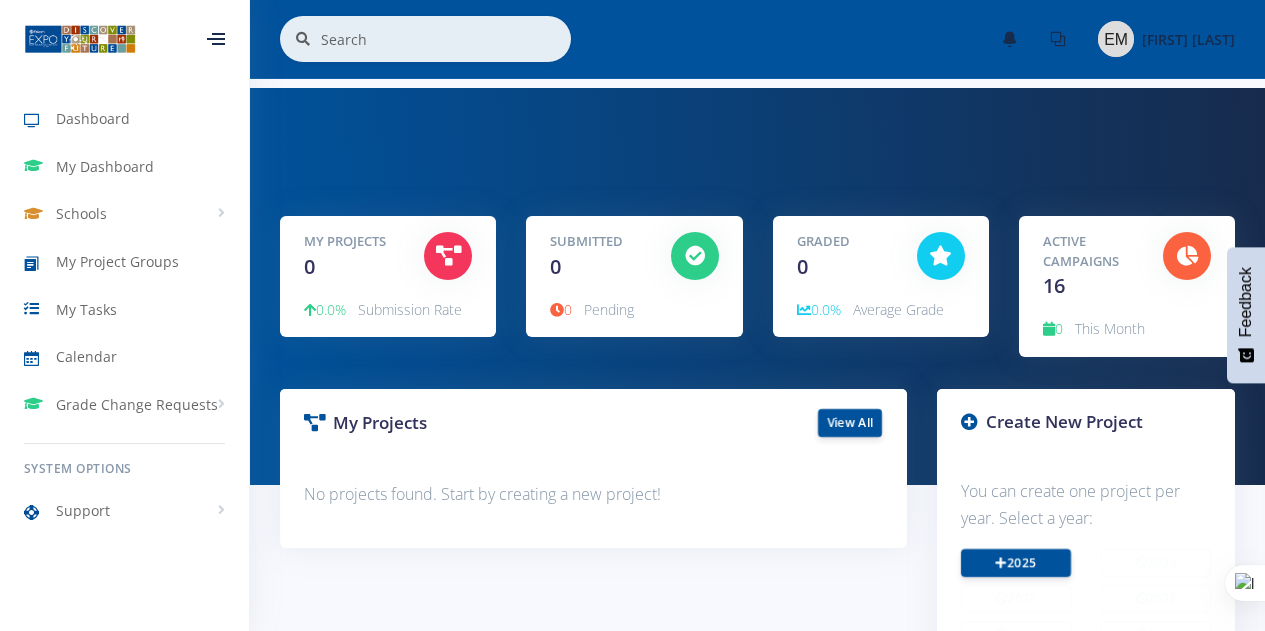 scroll, scrollTop: 0, scrollLeft: 0, axis: both 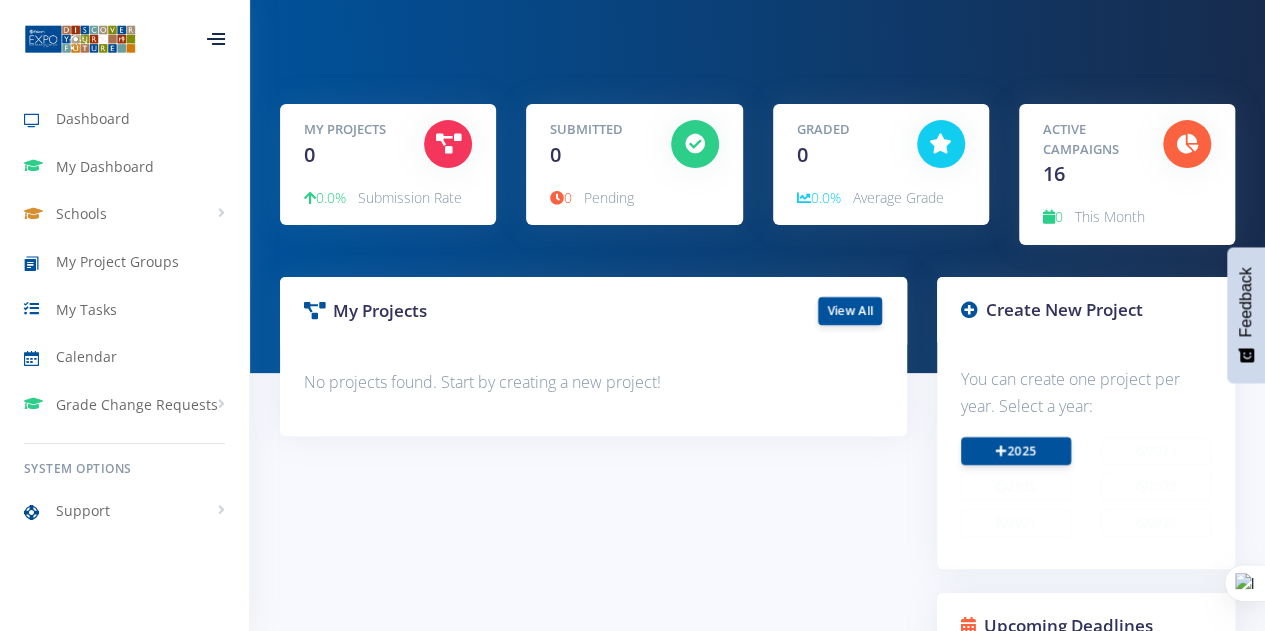 click on "2025" at bounding box center [1016, 451] 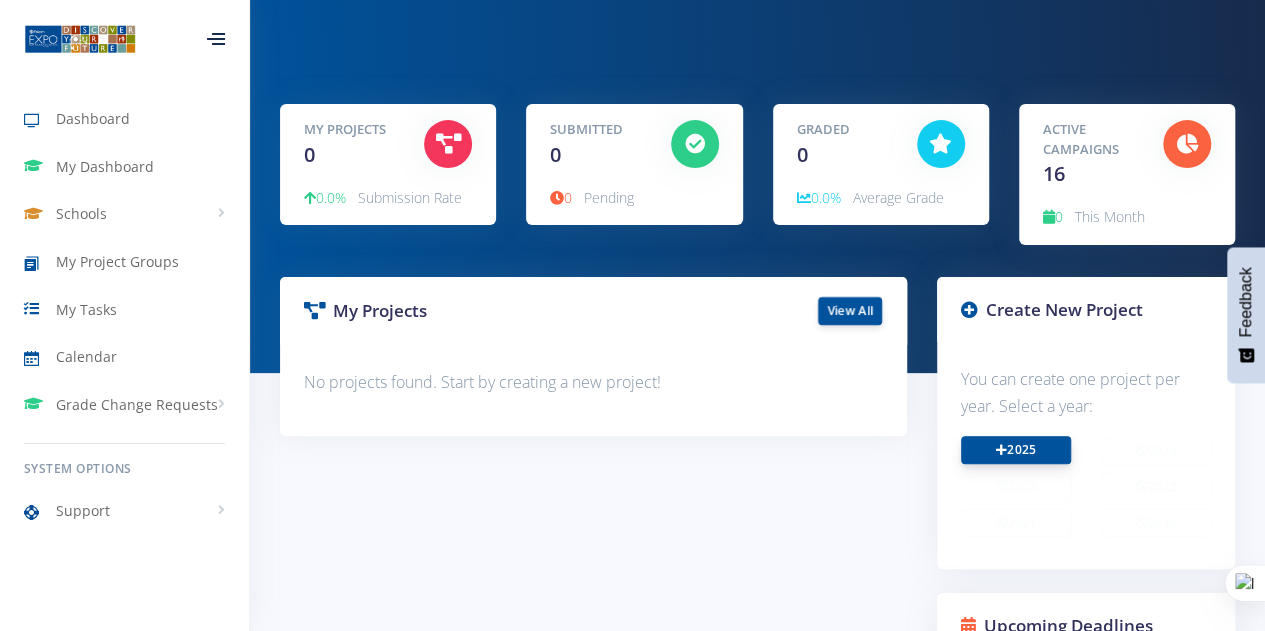 click on "2025" at bounding box center (1016, 450) 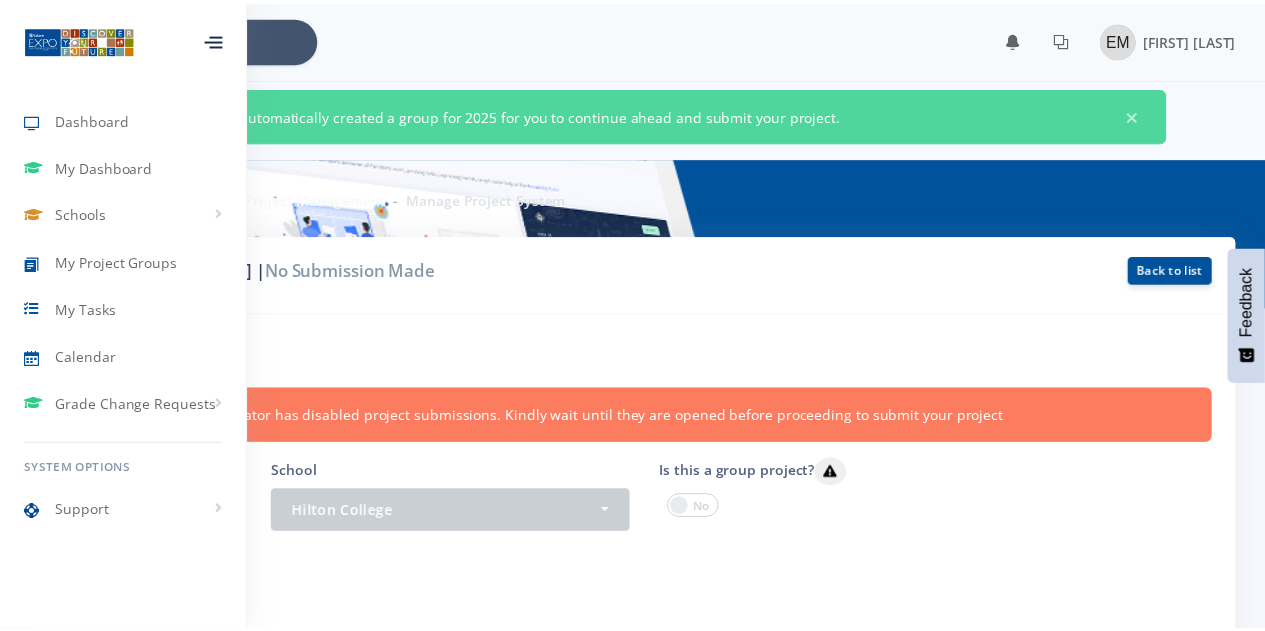 scroll, scrollTop: 0, scrollLeft: 0, axis: both 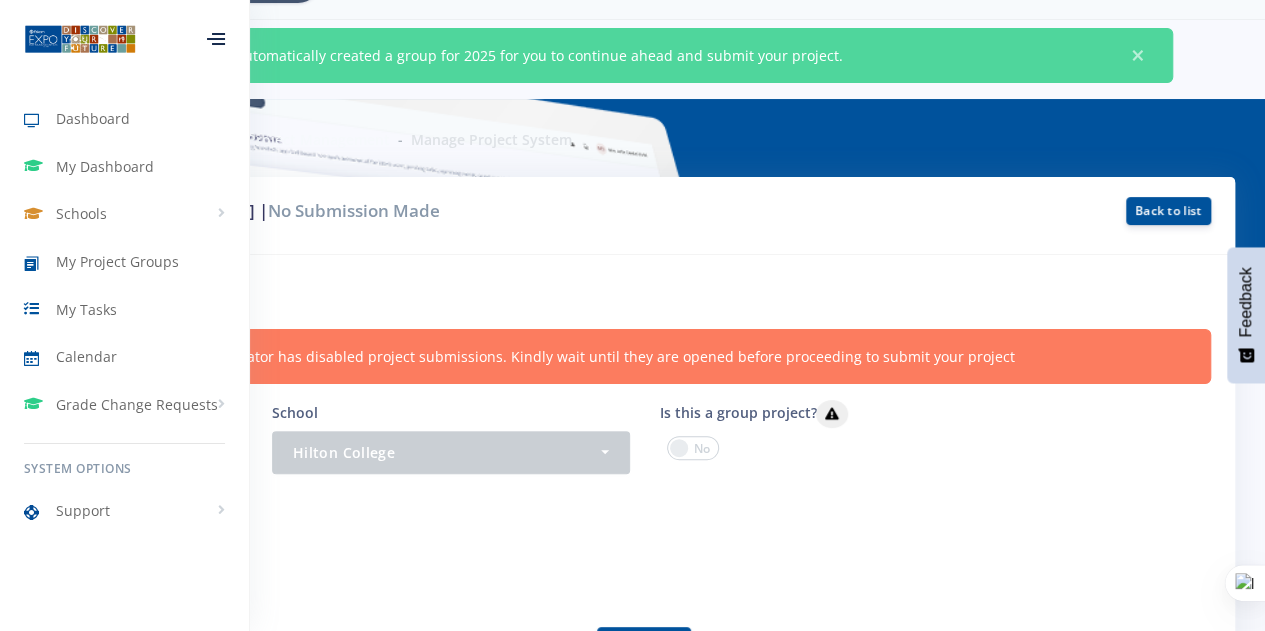 click at bounding box center [216, 39] 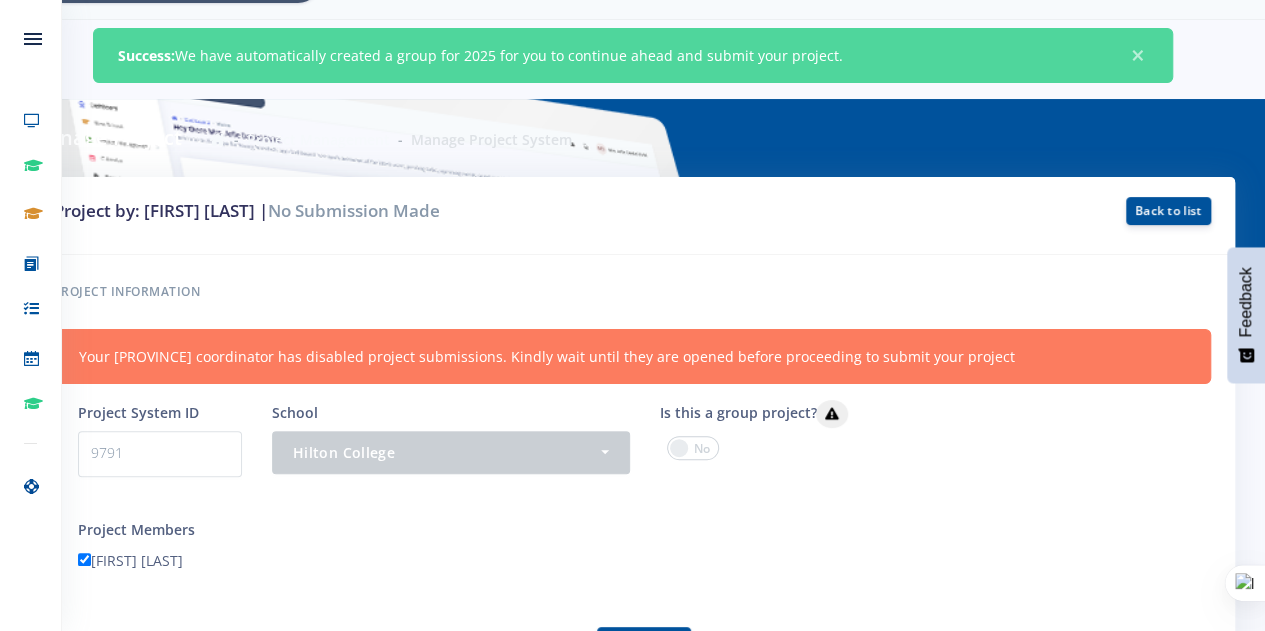 click on "9791" at bounding box center [160, 454] 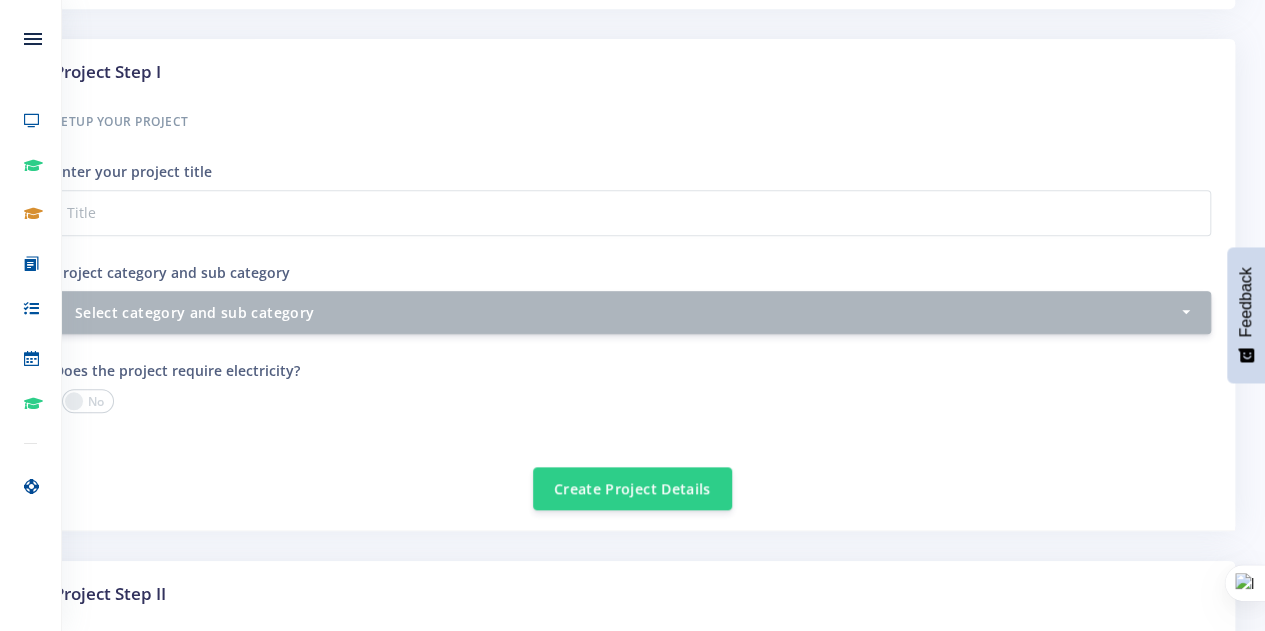 scroll, scrollTop: 750, scrollLeft: 0, axis: vertical 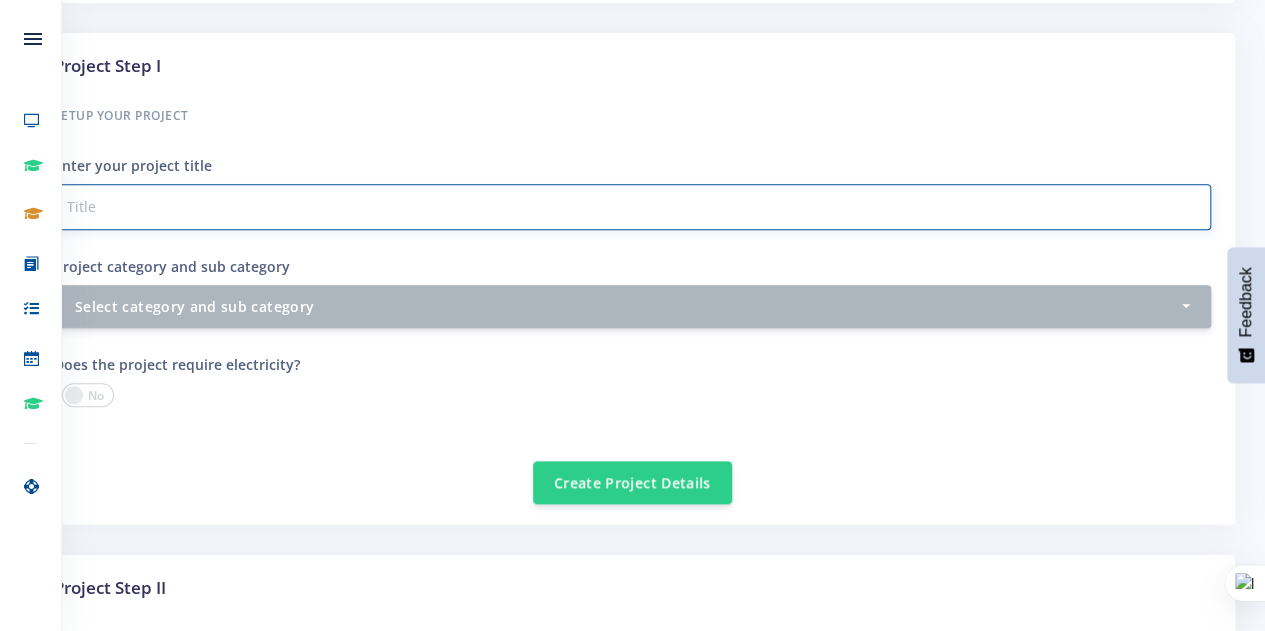 click on "Project category and sub category" at bounding box center (632, 207) 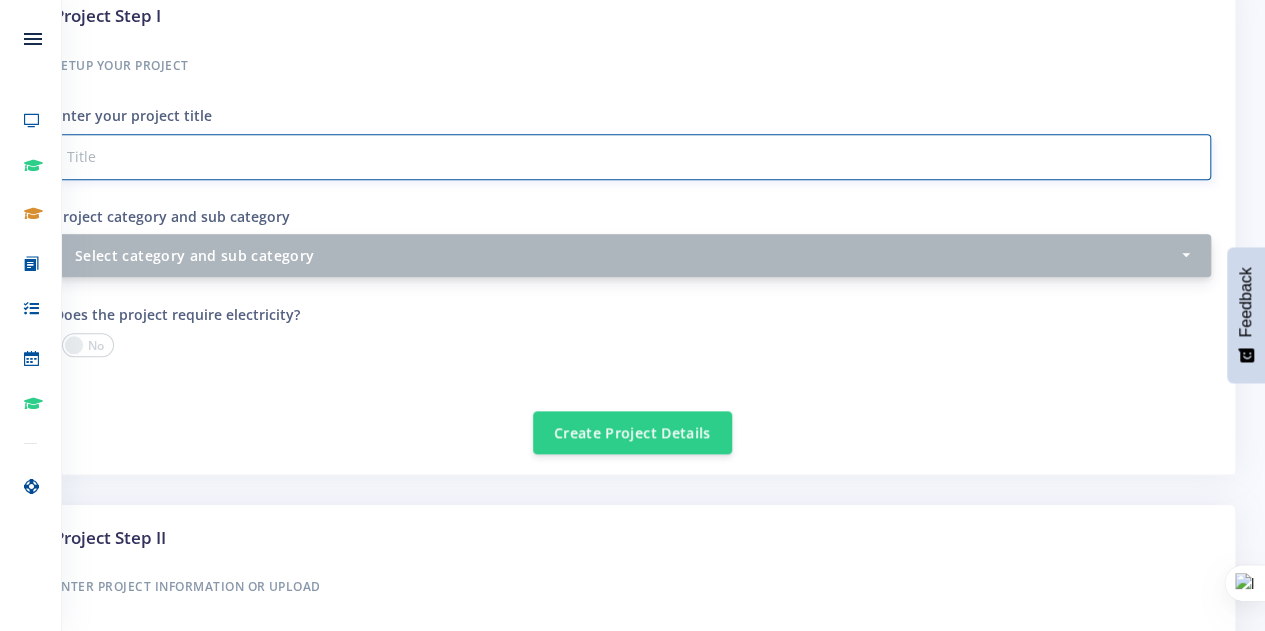 scroll, scrollTop: 783, scrollLeft: 0, axis: vertical 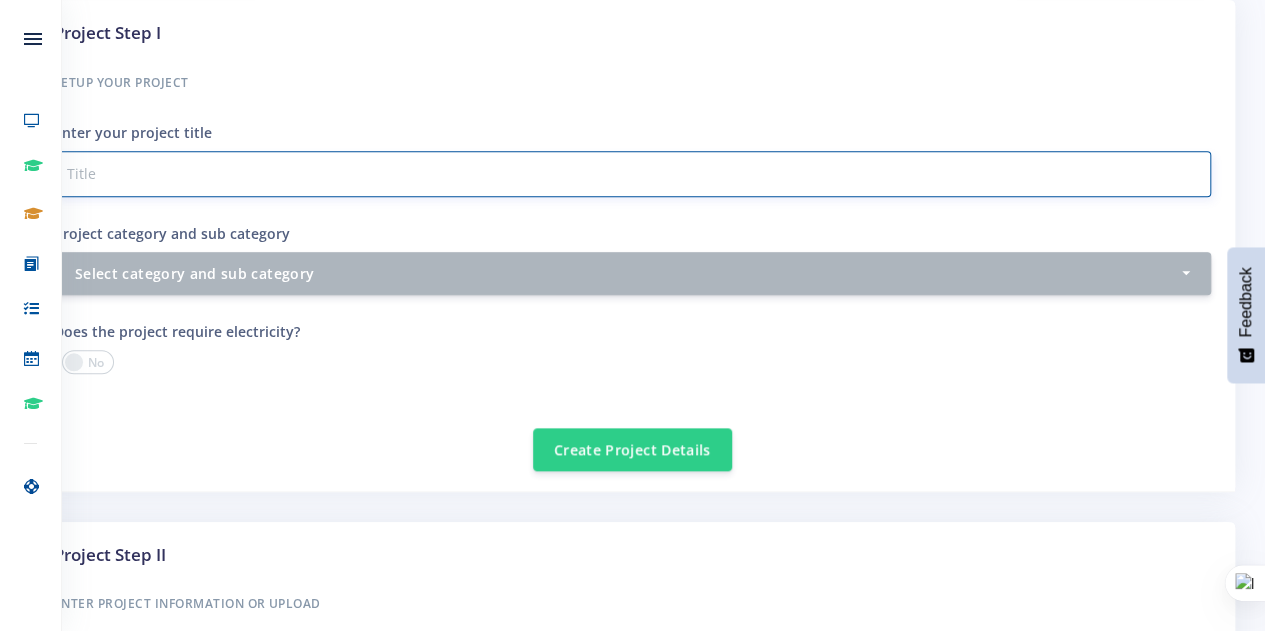 paste on "Protease-Resistant Epitope Design for a Giardiasis Vaccine: An Immunoinformatics Approach" 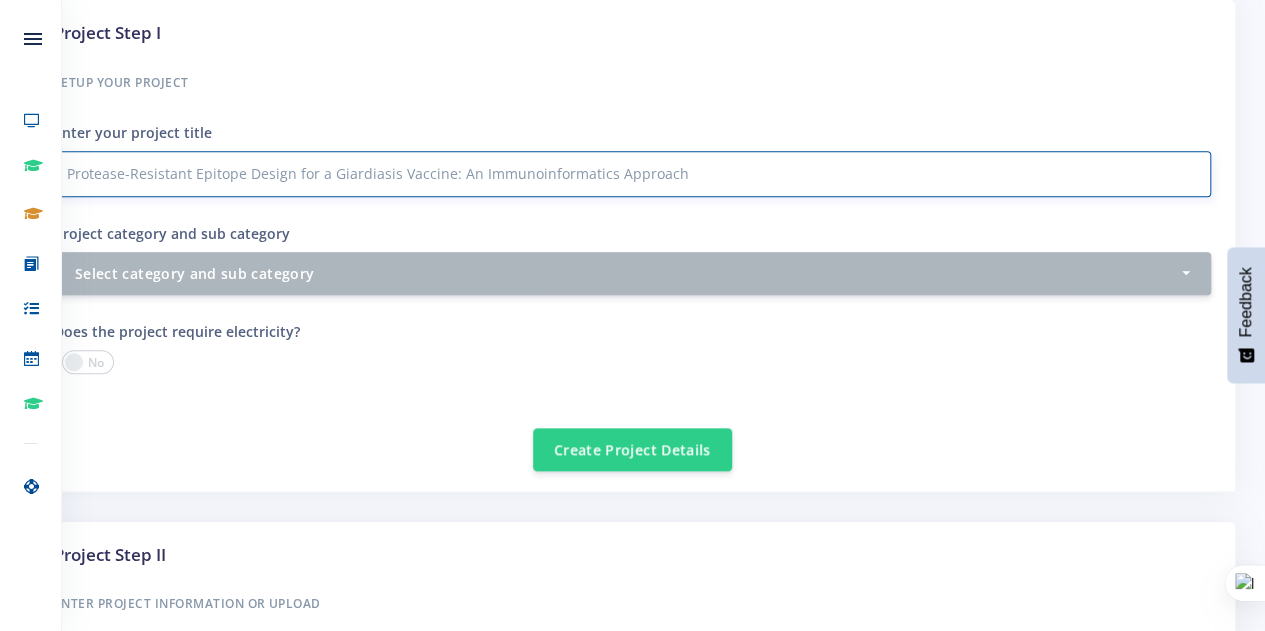 click on "Protease-Resistant Epitope Design for a Giardiasis Vaccine: An Immunoinformatics Approach" at bounding box center (632, 174) 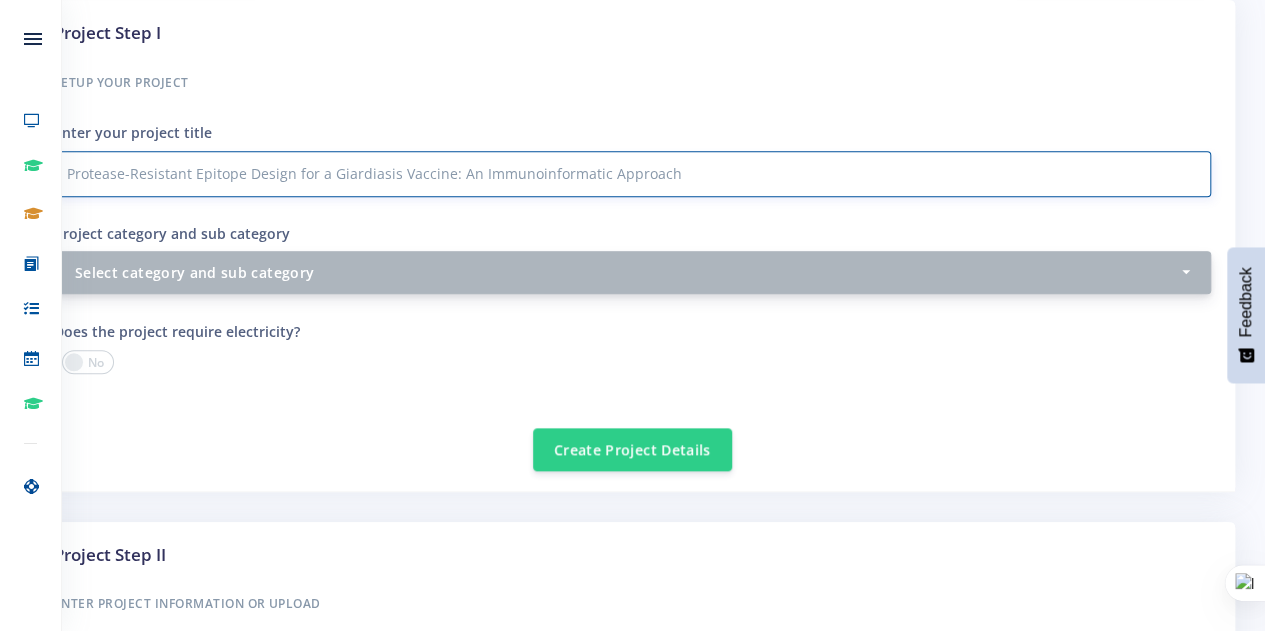 type on "Protease-Resistant Epitope Design for a Giardiasis Vaccine: An Immunoinformatic Approach" 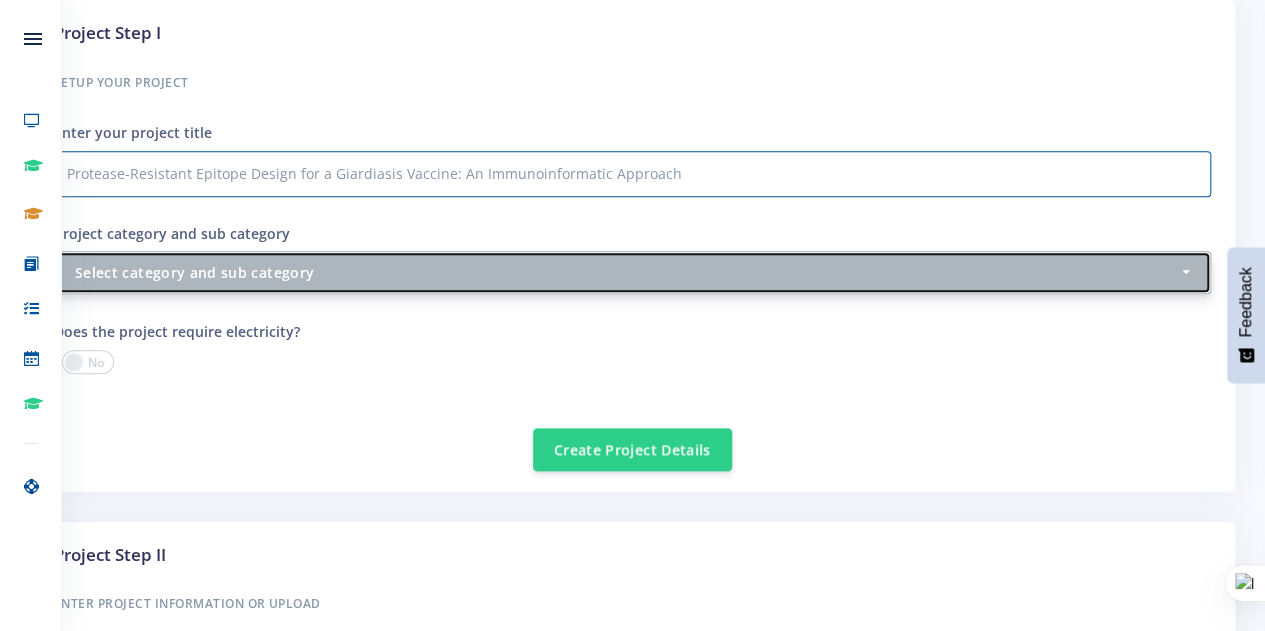 click on "Select category and sub category" at bounding box center (632, 272) 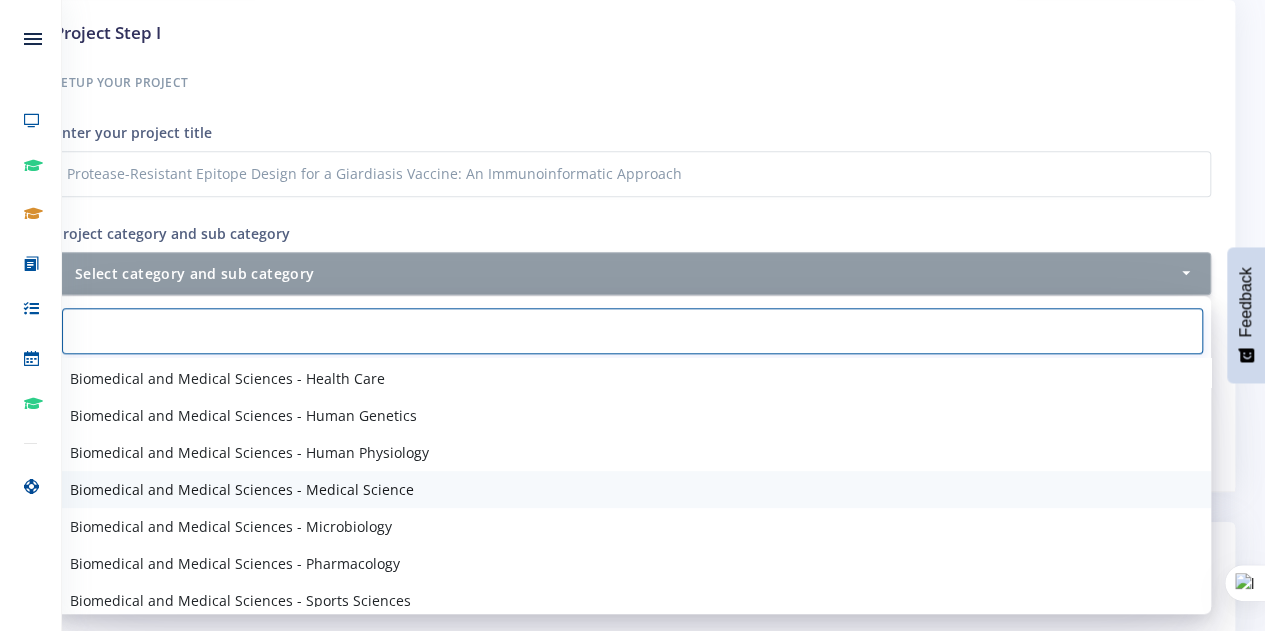 scroll, scrollTop: 486, scrollLeft: 0, axis: vertical 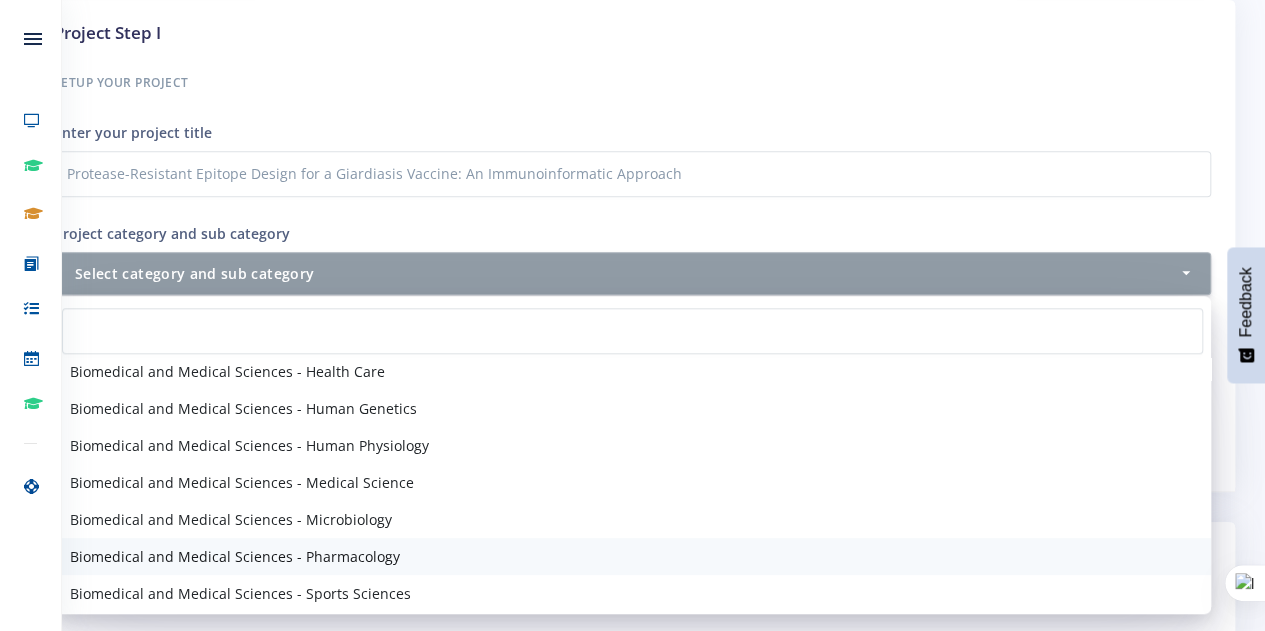 click on "Biomedical and Medical Sciences - Pharmacology" at bounding box center (235, 556) 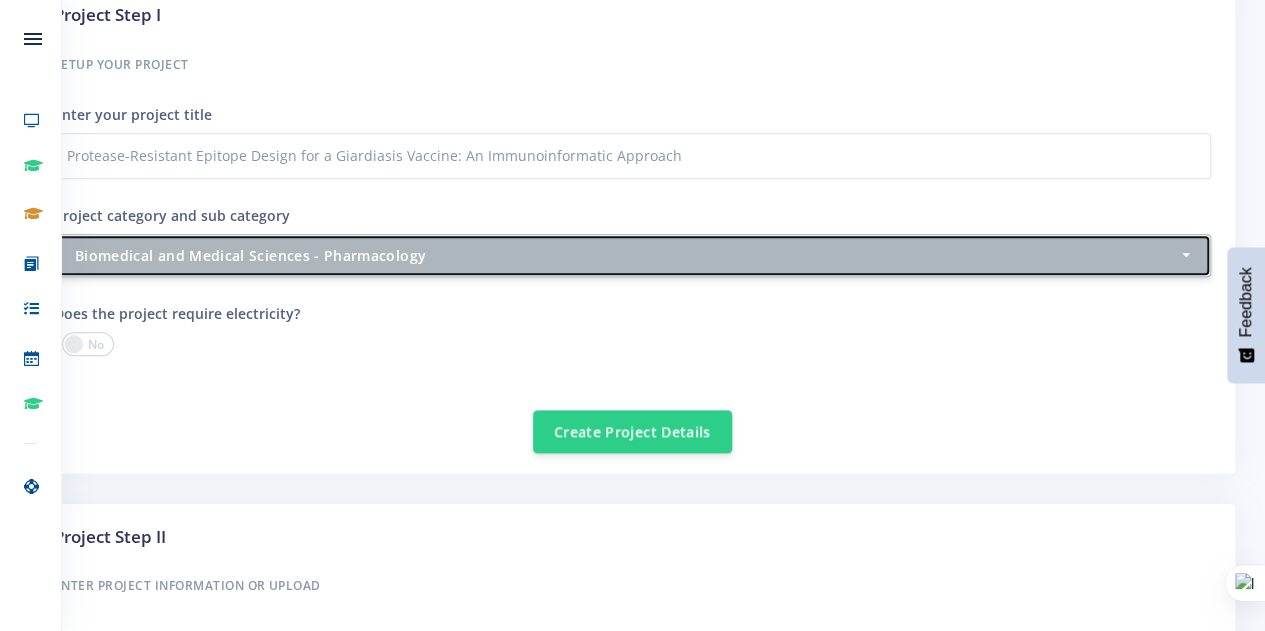 scroll, scrollTop: 802, scrollLeft: 0, axis: vertical 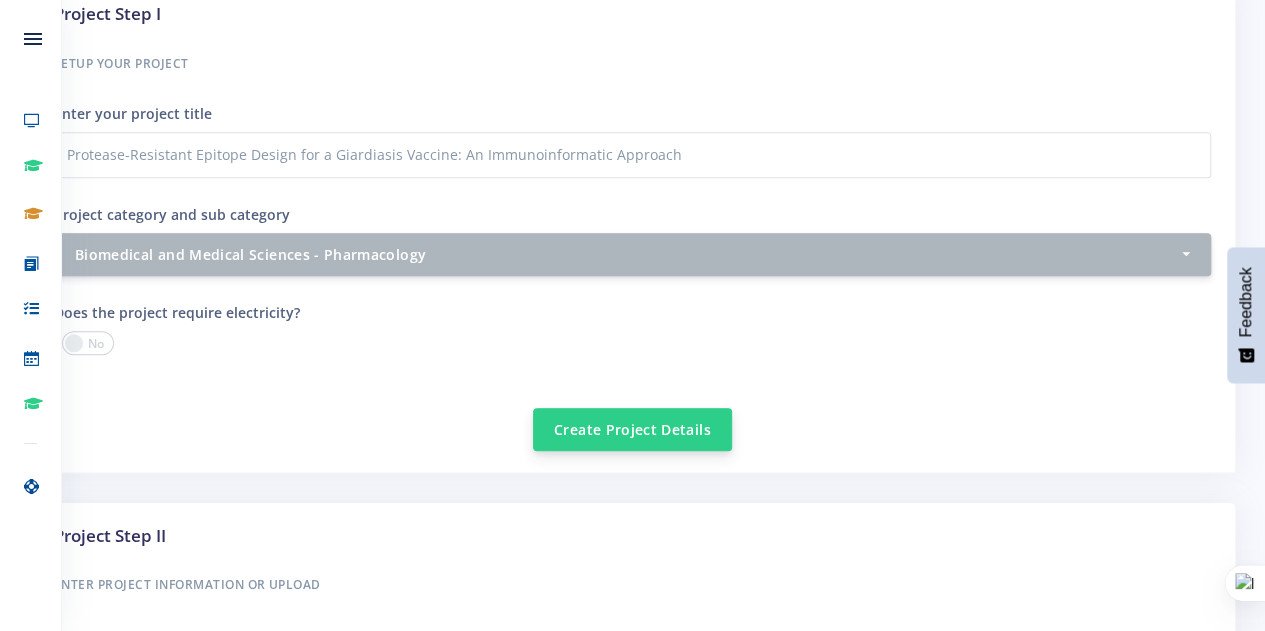 click on "Create Project Details" at bounding box center [632, 429] 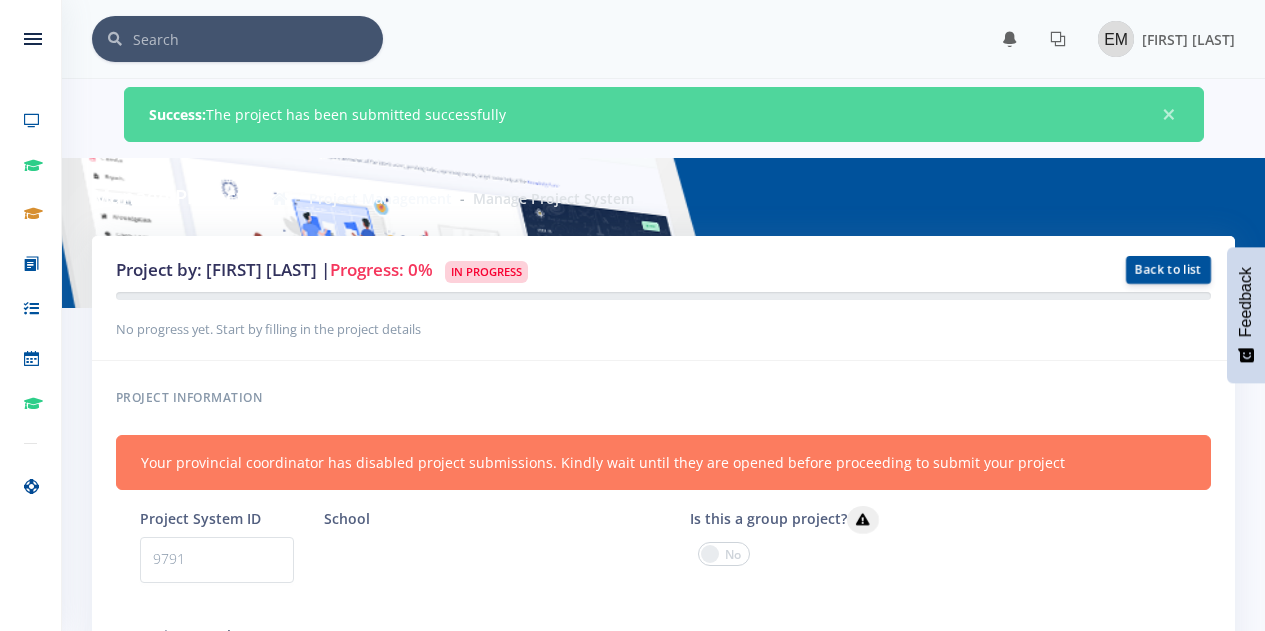scroll, scrollTop: 0, scrollLeft: 0, axis: both 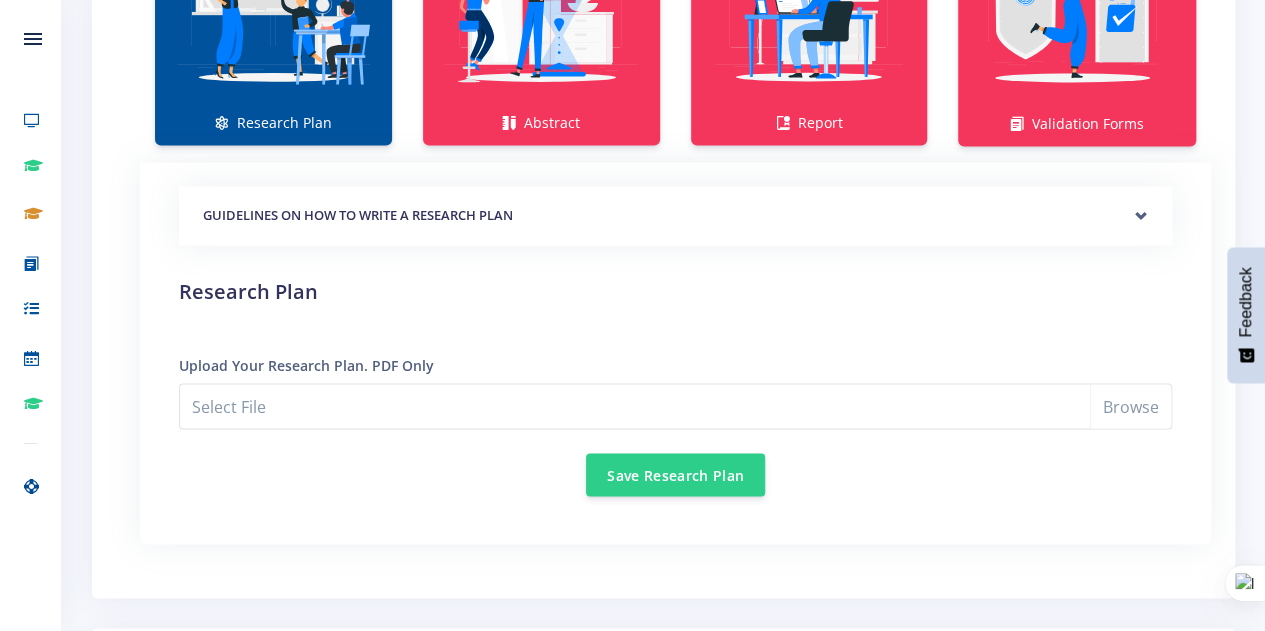 click on "Save Research Plan" at bounding box center (675, 462) 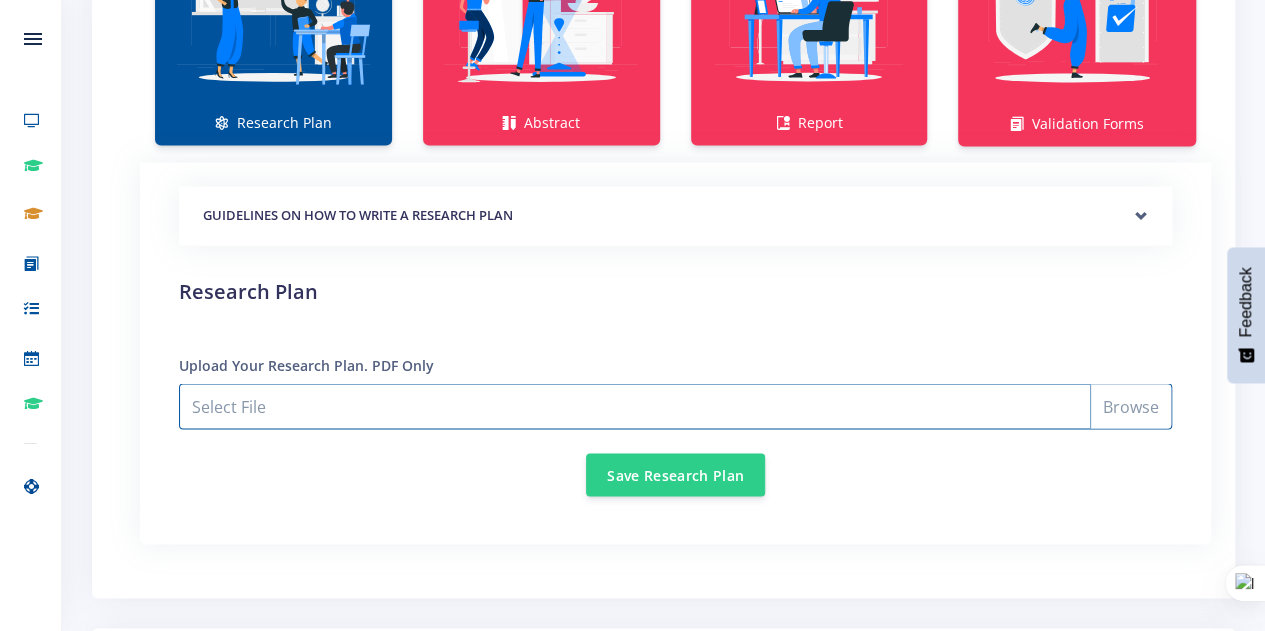 click on "Select File" at bounding box center [675, 406] 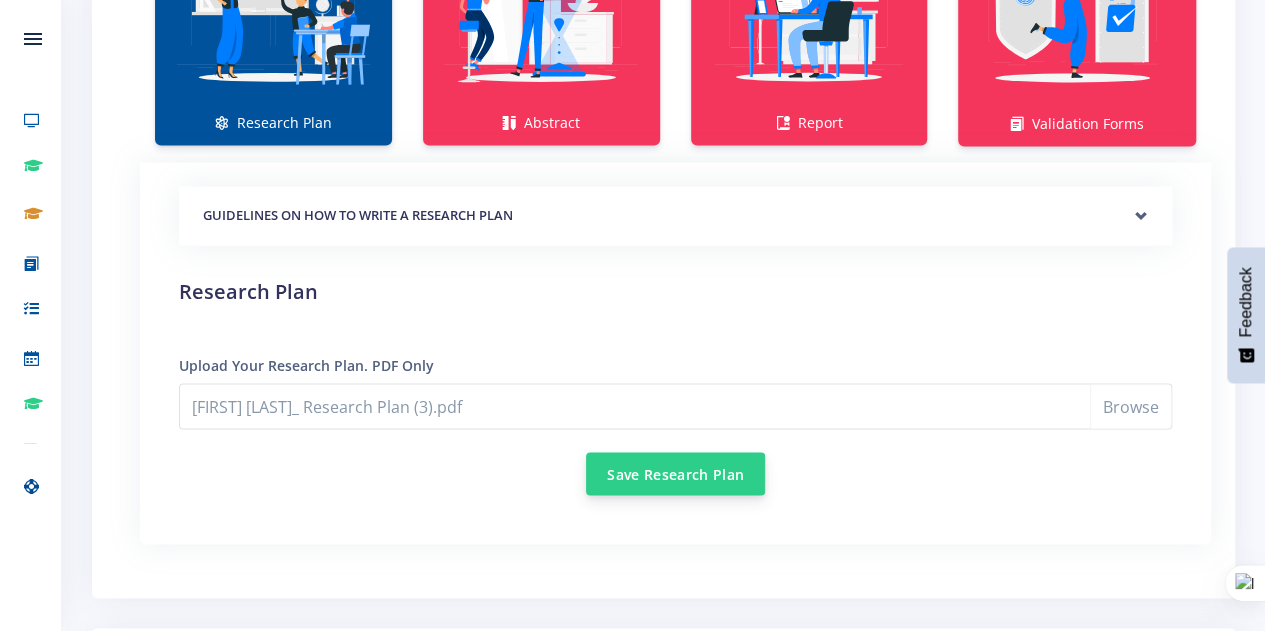 click on "Save Research Plan" at bounding box center (675, 473) 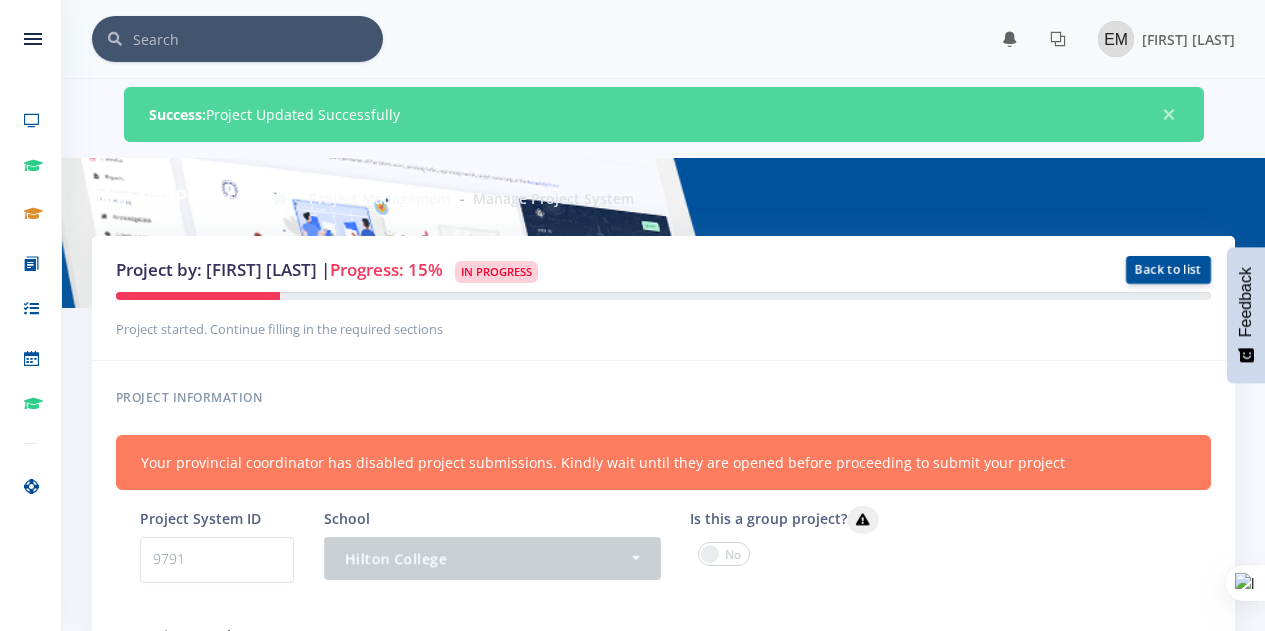 scroll, scrollTop: 0, scrollLeft: 0, axis: both 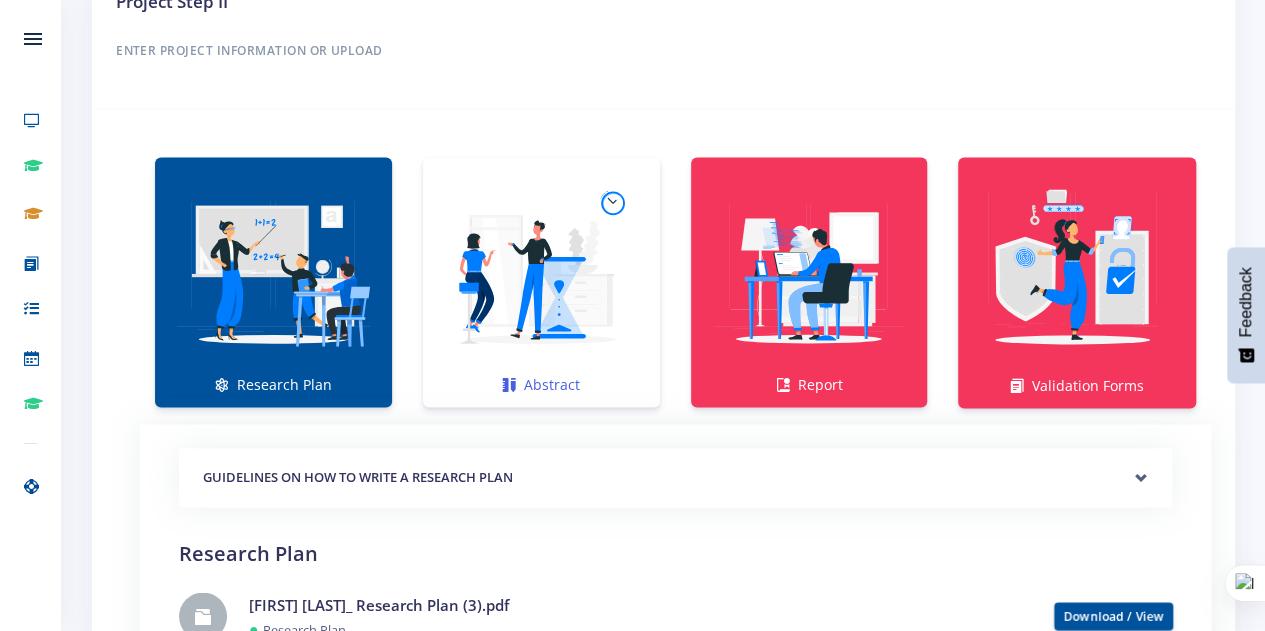 click at bounding box center (541, 271) 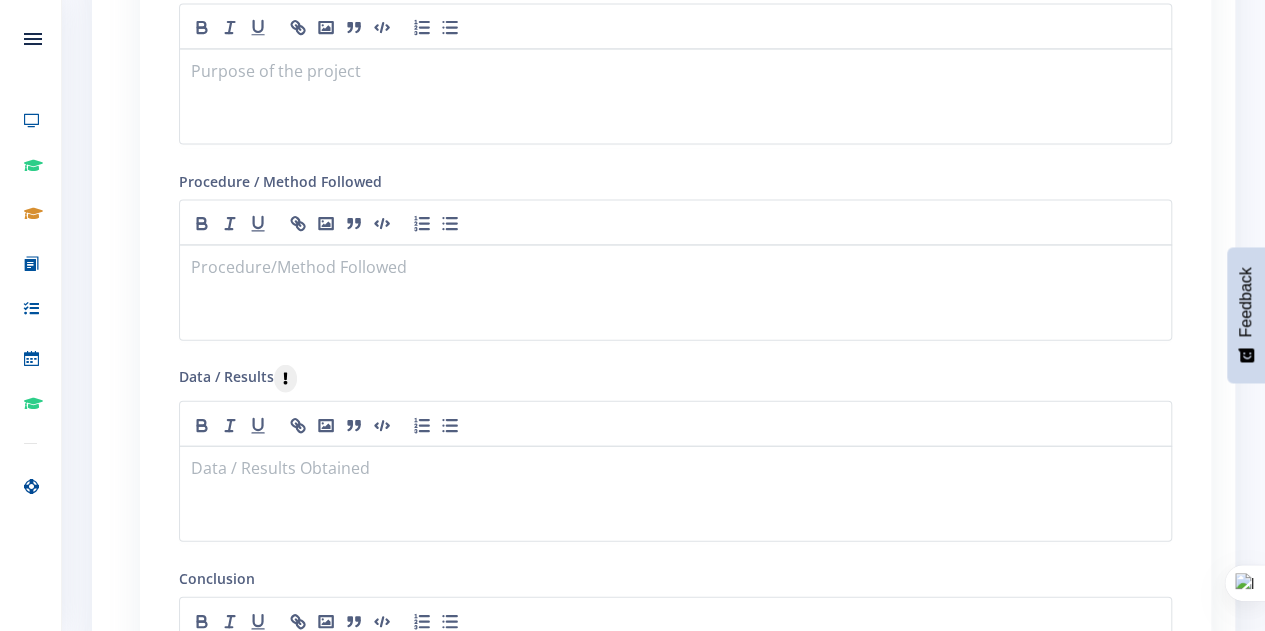 scroll, scrollTop: 2302, scrollLeft: 0, axis: vertical 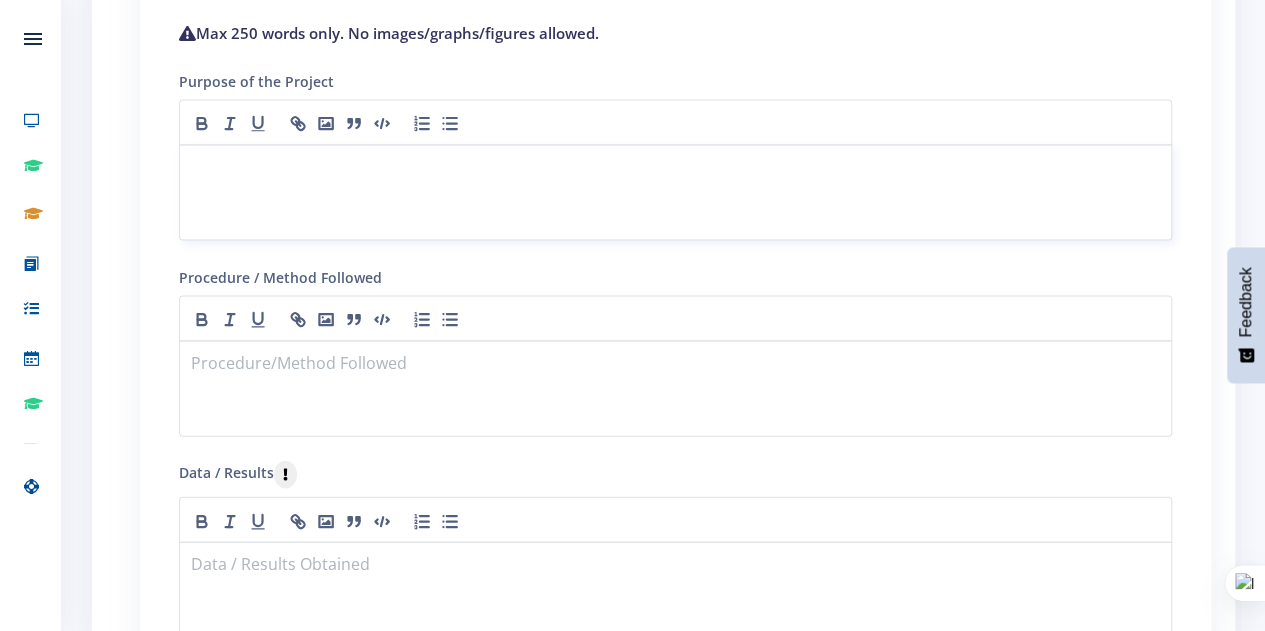 click at bounding box center (675, 193) 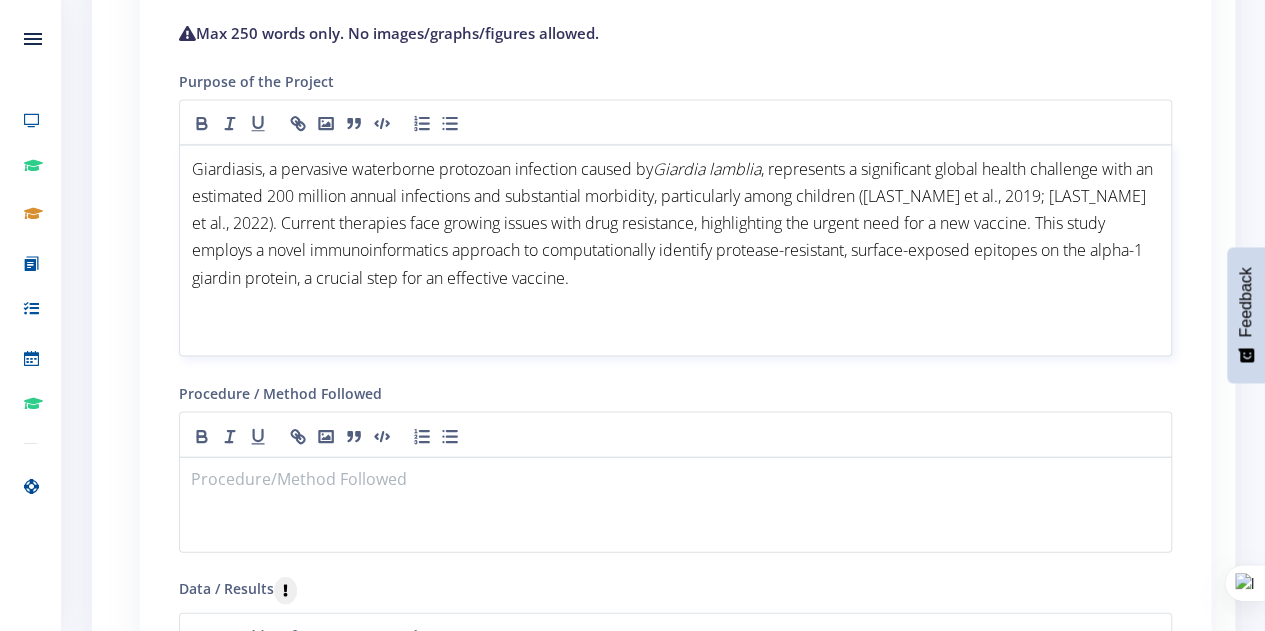 scroll, scrollTop: 0, scrollLeft: 0, axis: both 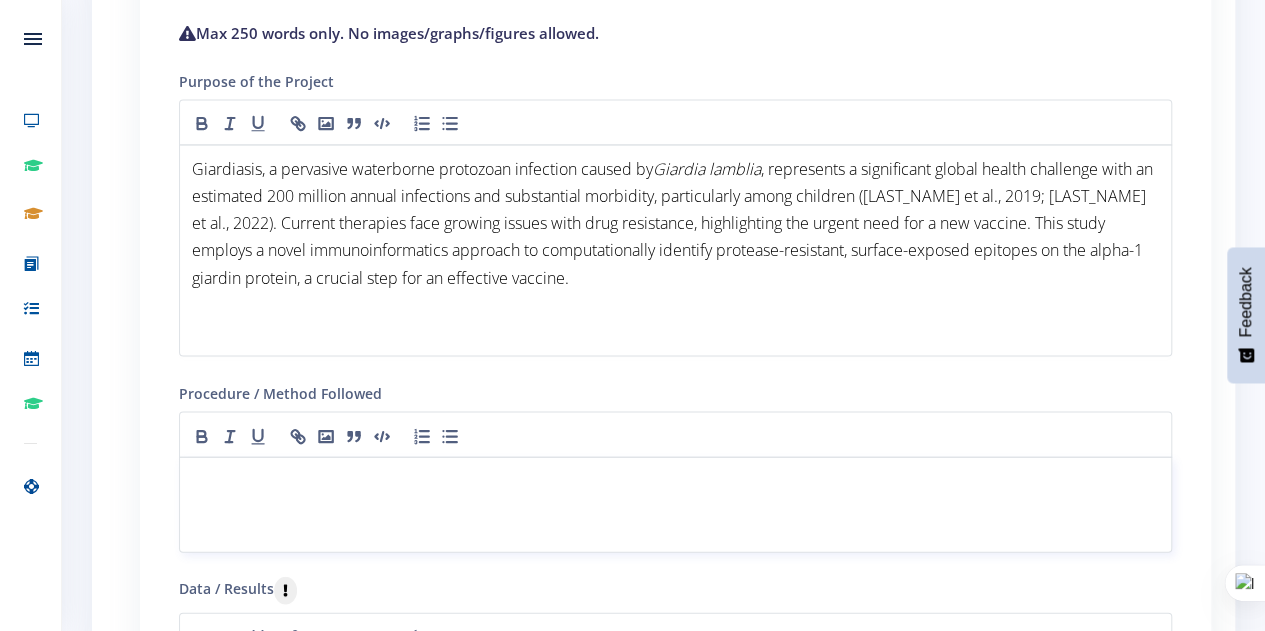 click at bounding box center (675, 481) 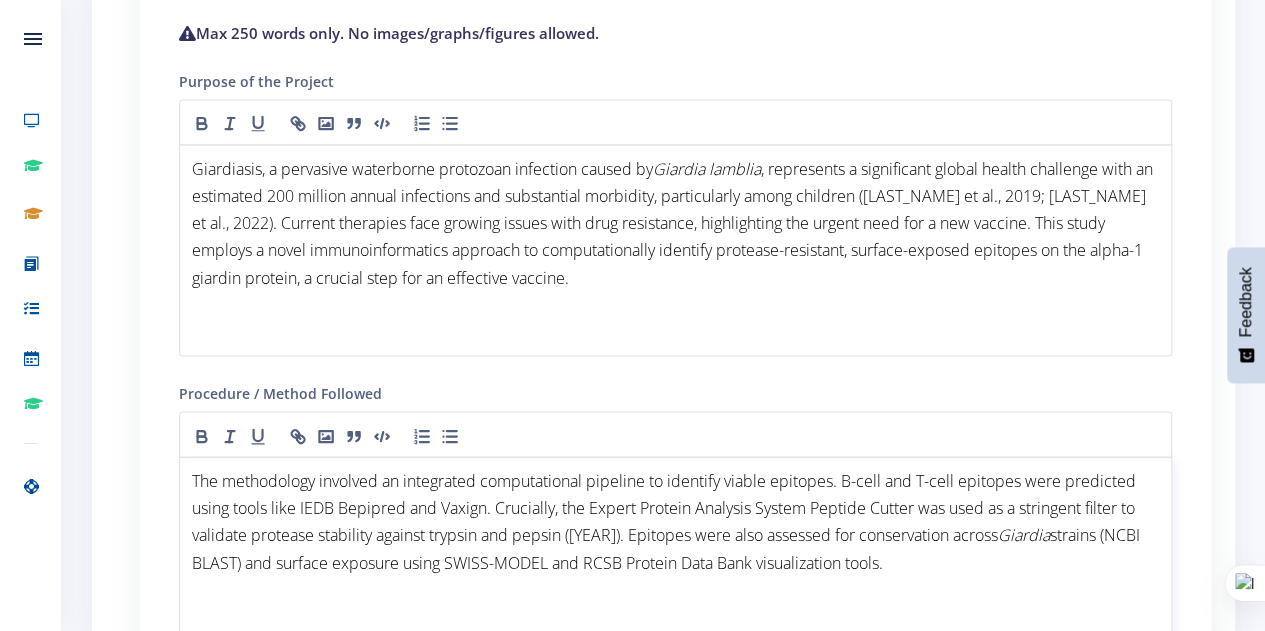 click on "The methodology involved an integrated computational pipeline to identify viable epitopes. B-cell and T-cell epitopes were predicted using tools like IEDB Bepipred and Vaxign. Crucially, the Expert Protein Analysis System Peptide Cutter was used as a stringent filter to validate protease stability against trypsin and pepsin (Cohen, 1973). Epitopes were also assessed for conservation across" at bounding box center [666, 508] 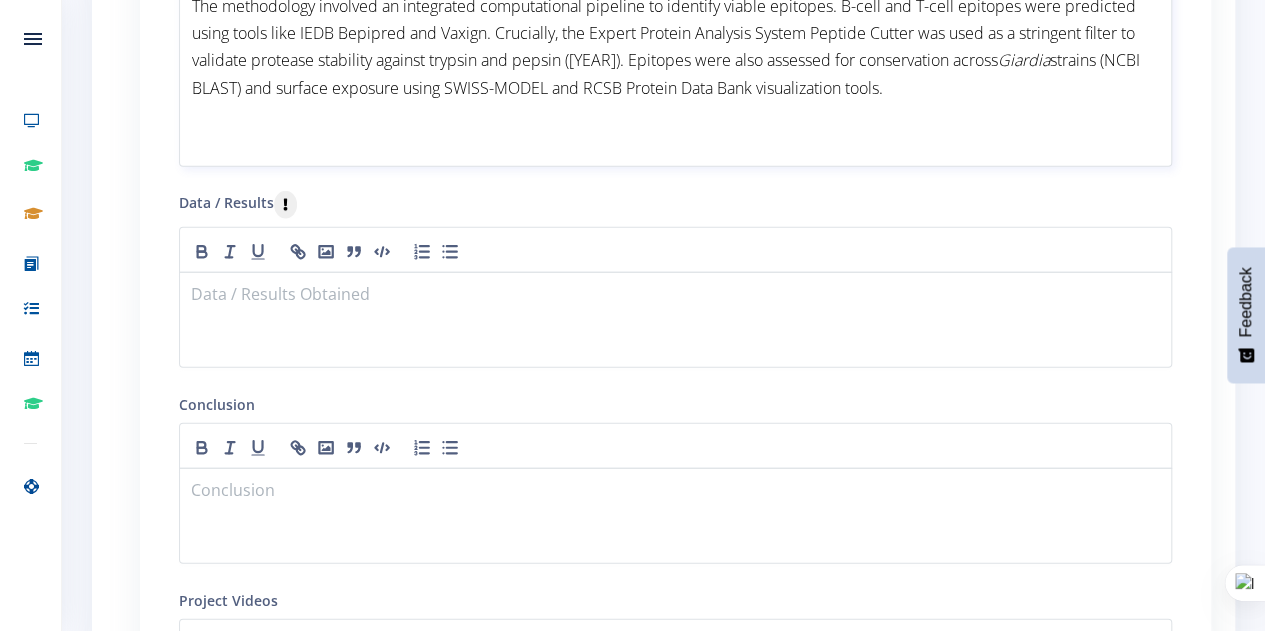 scroll, scrollTop: 2464, scrollLeft: 0, axis: vertical 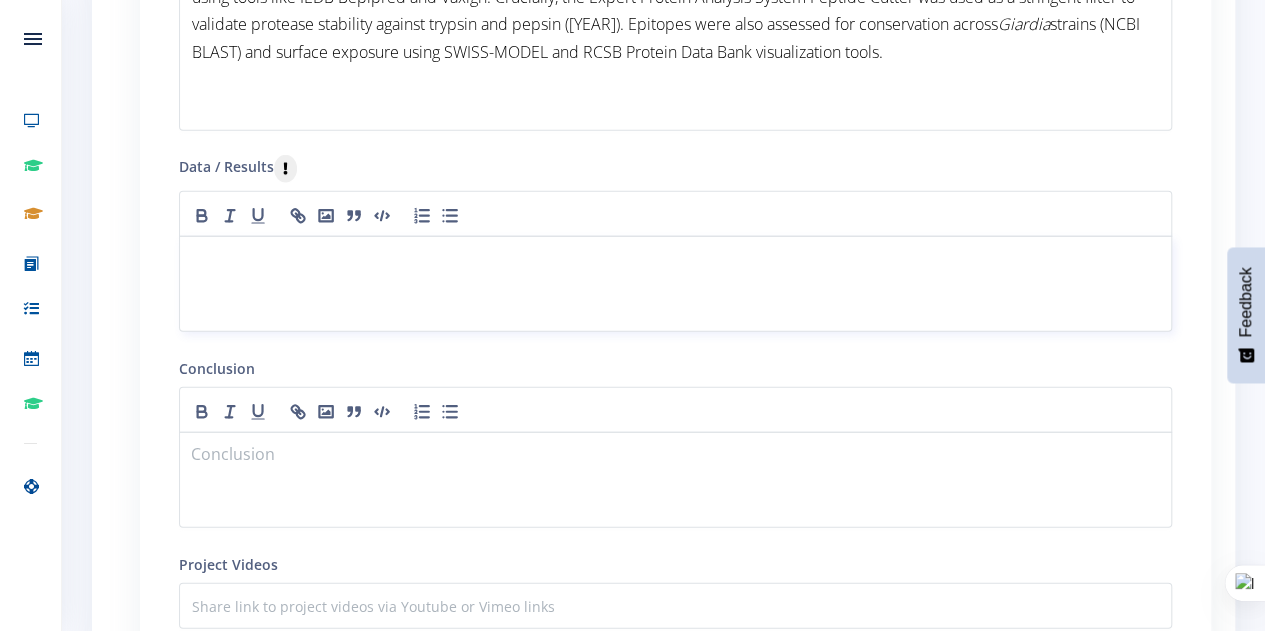 click at bounding box center (675, 284) 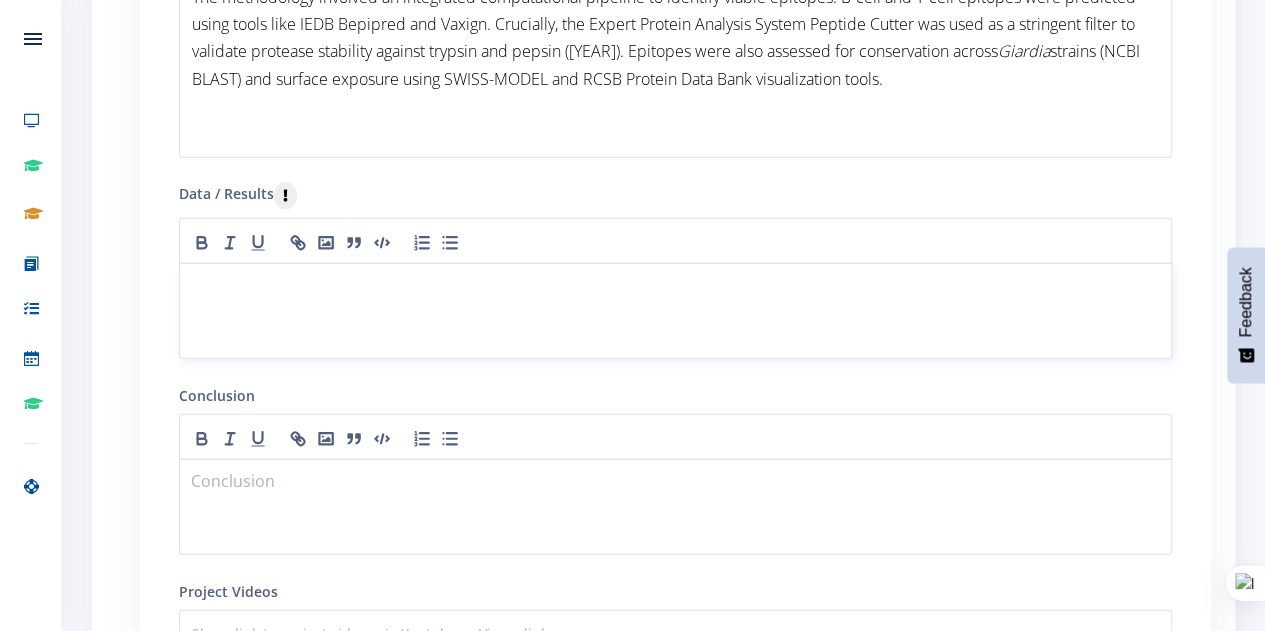 scroll, scrollTop: 2429, scrollLeft: 0, axis: vertical 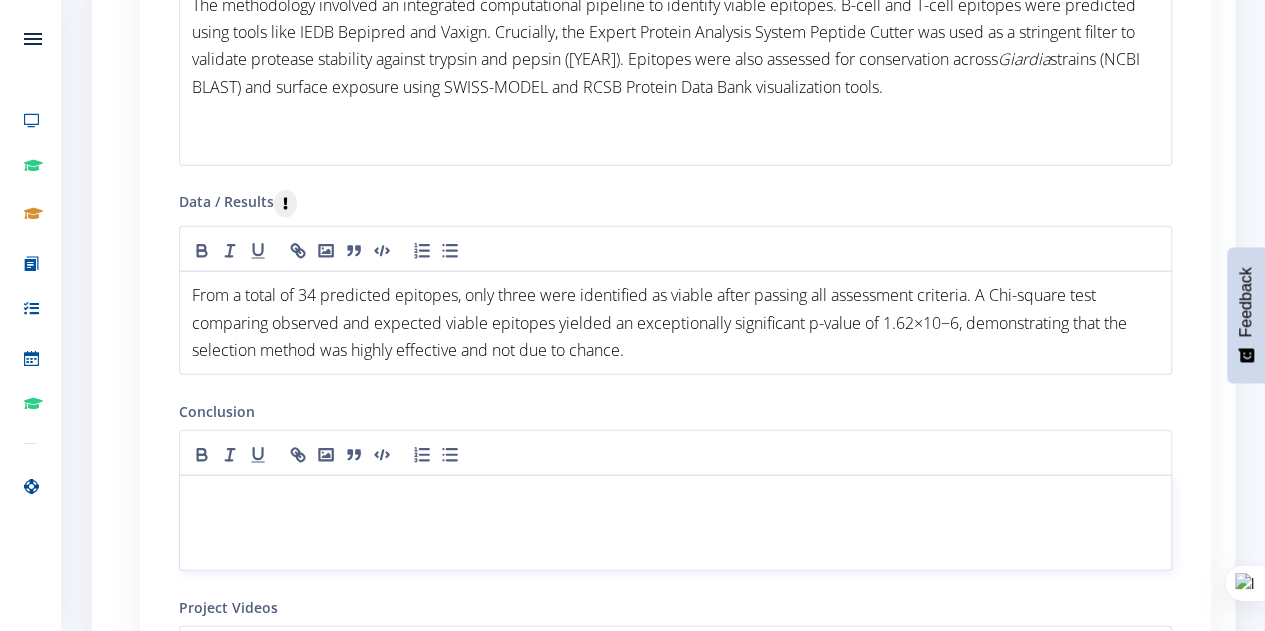 click at bounding box center [675, 523] 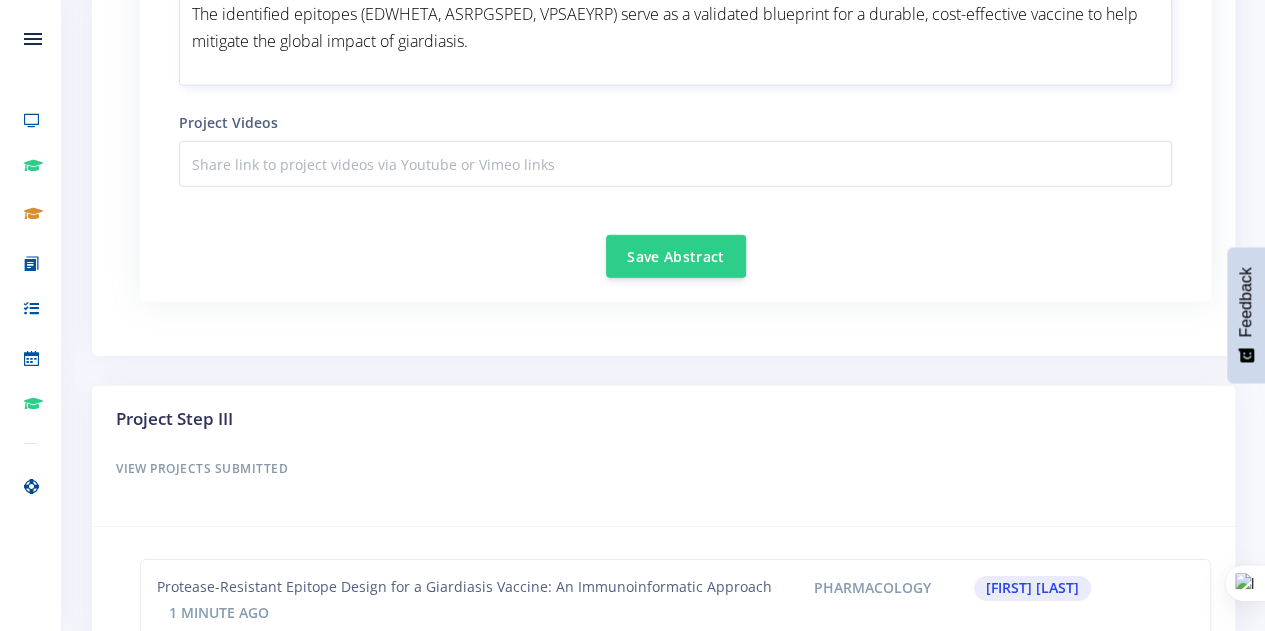 scroll, scrollTop: 2915, scrollLeft: 0, axis: vertical 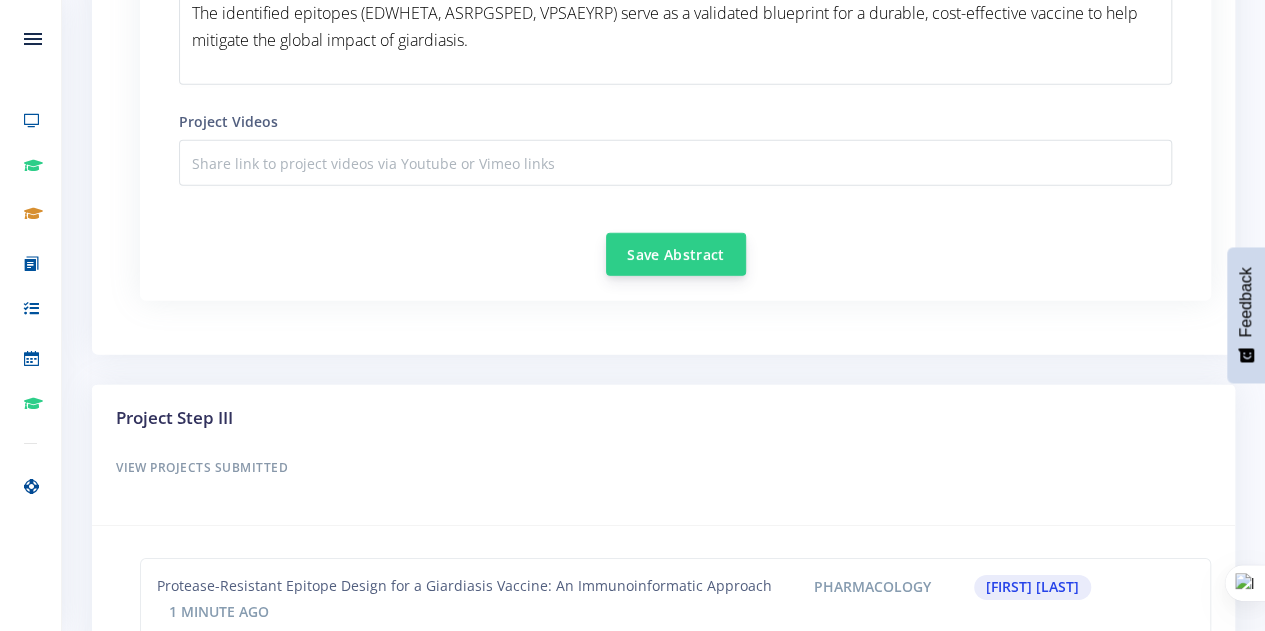 click on "Save Abstract" at bounding box center (676, 254) 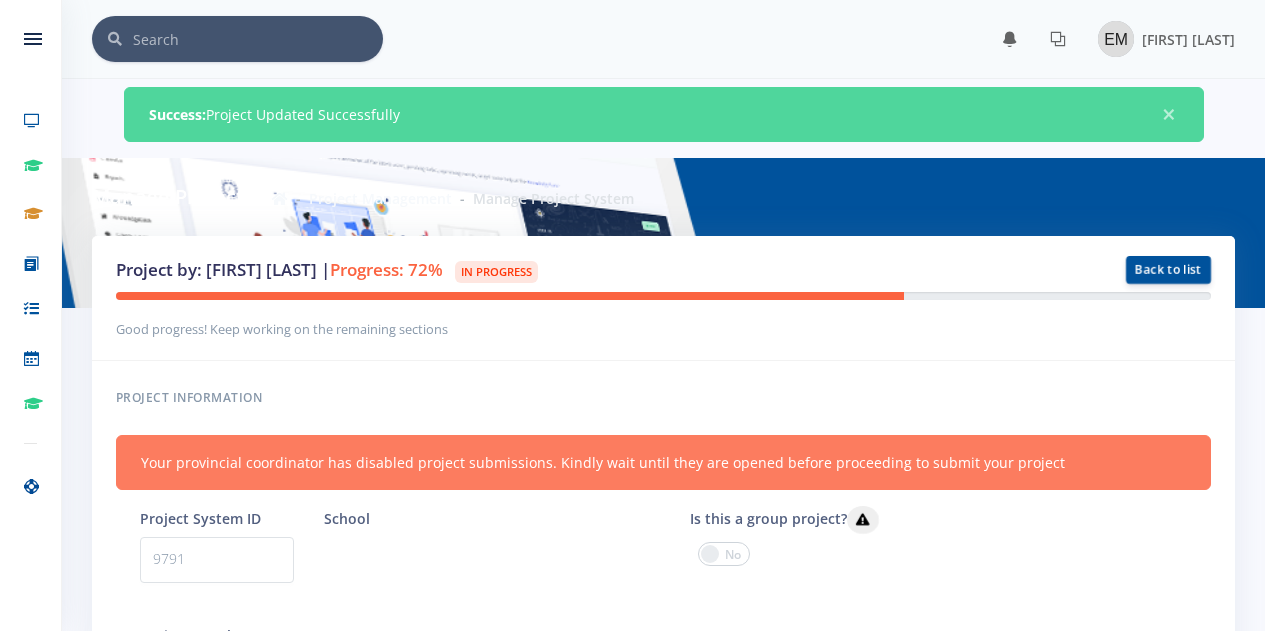 scroll, scrollTop: 0, scrollLeft: 0, axis: both 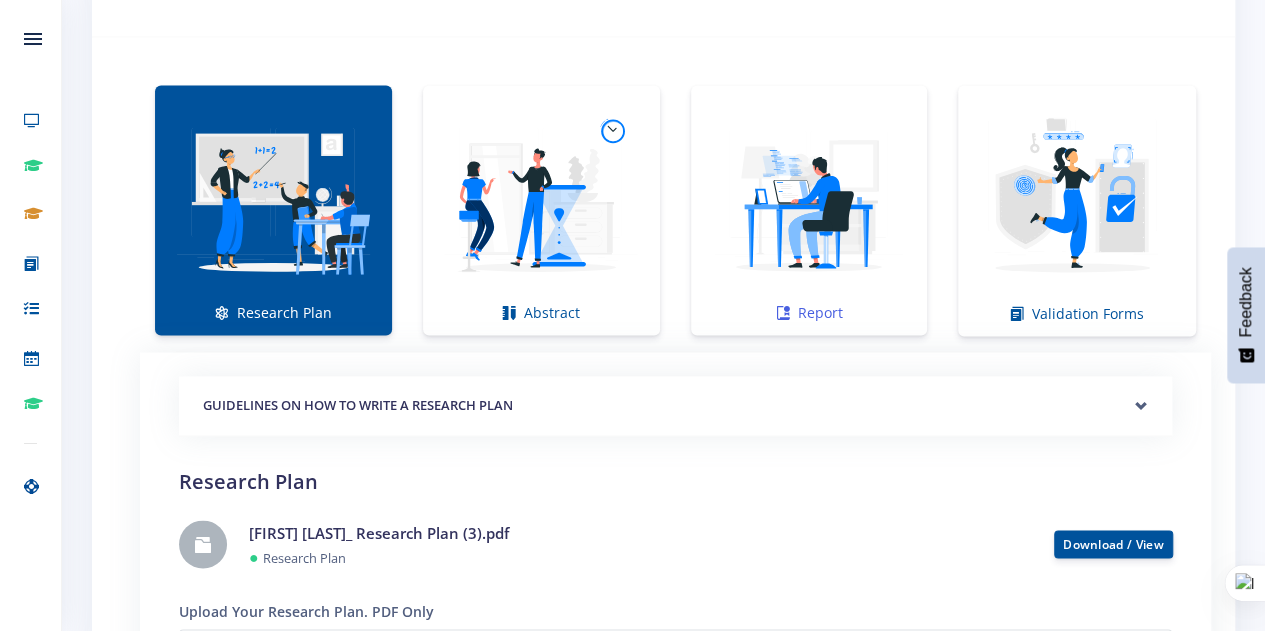 click on "Report" at bounding box center (809, 210) 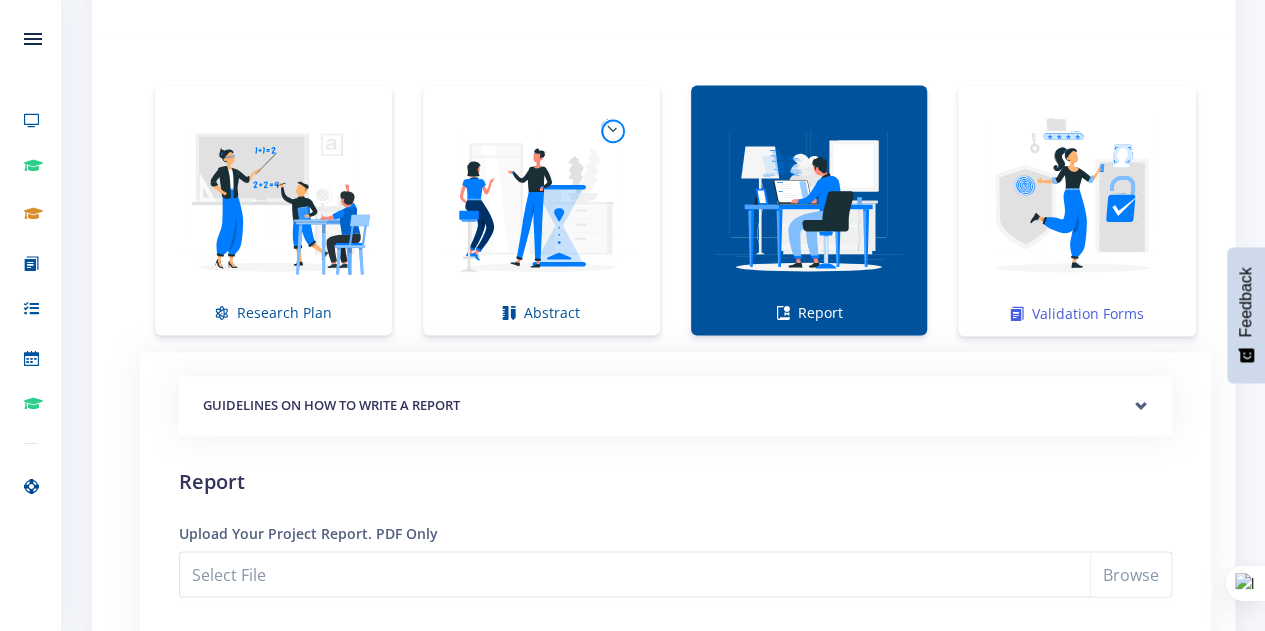 click at bounding box center [1077, 200] 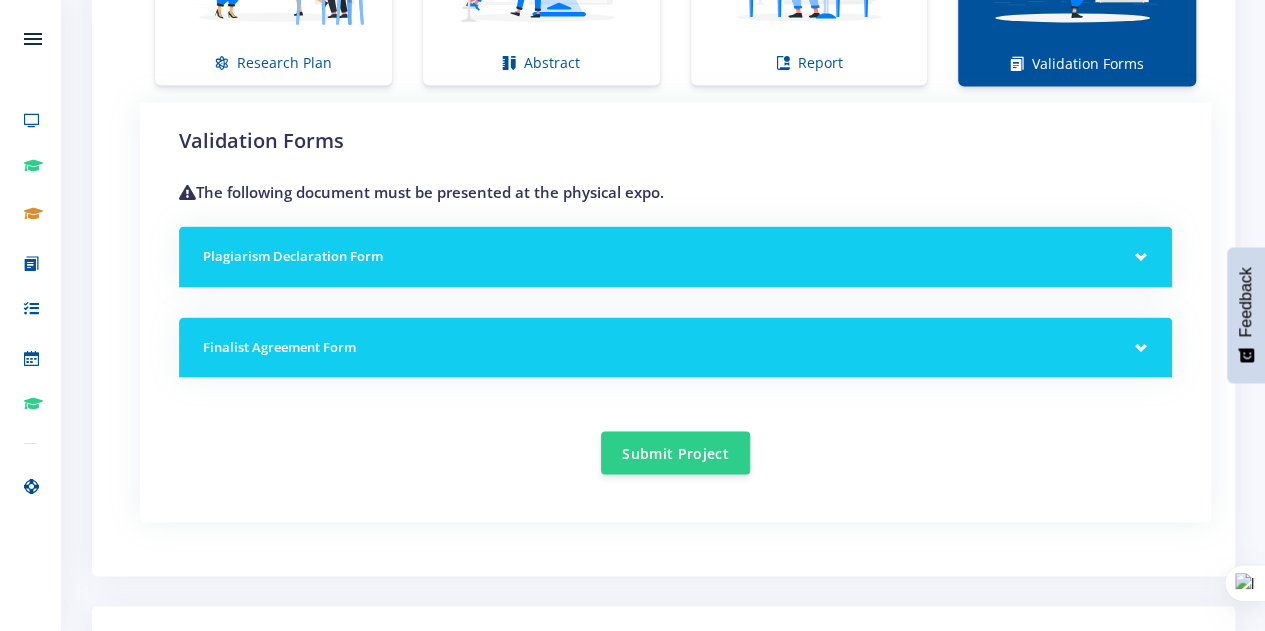 scroll, scrollTop: 1706, scrollLeft: 0, axis: vertical 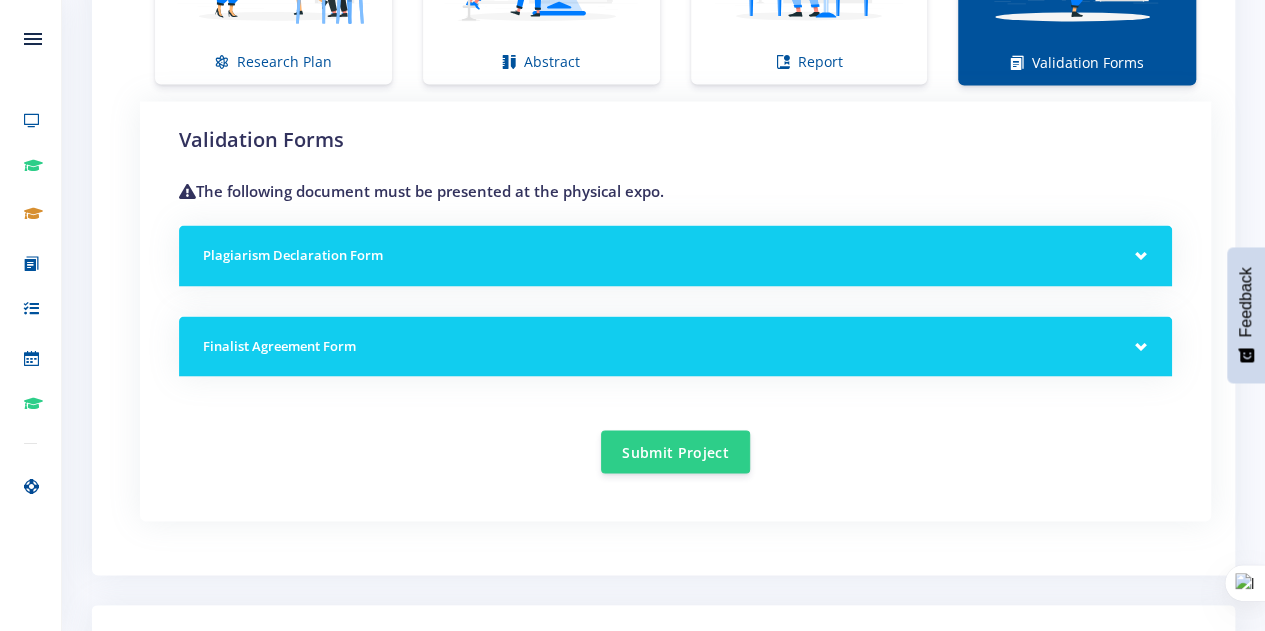 click on "Plagiarism
Declaration
Form" at bounding box center (675, 255) 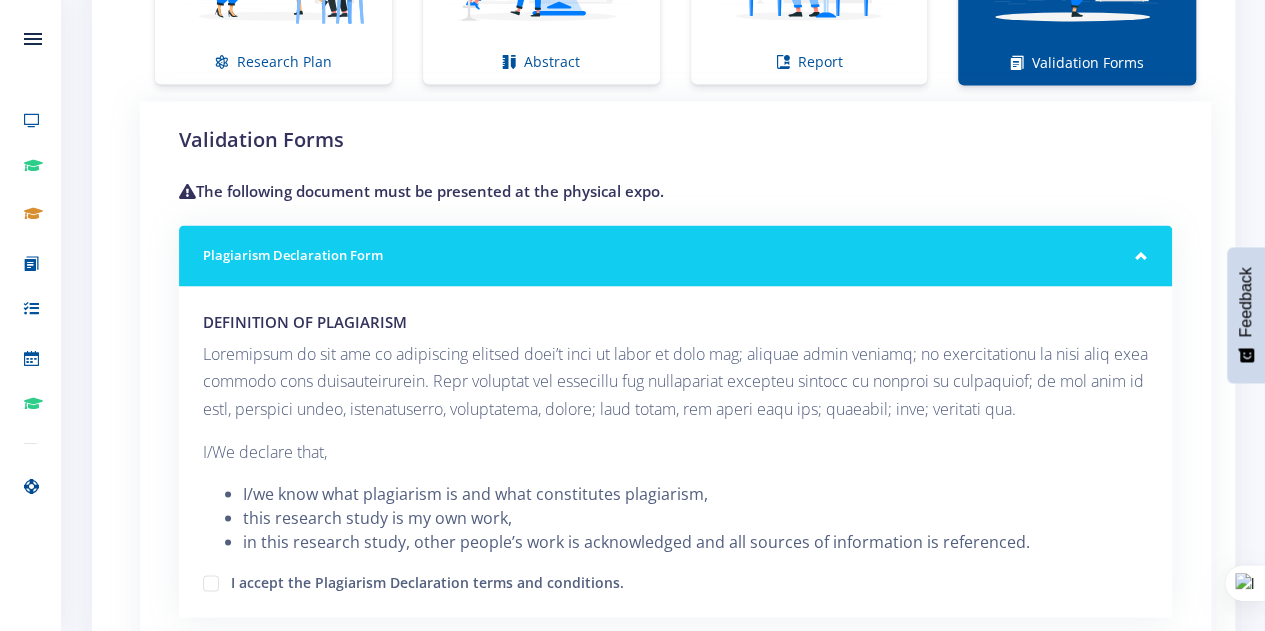 scroll, scrollTop: 1922, scrollLeft: 0, axis: vertical 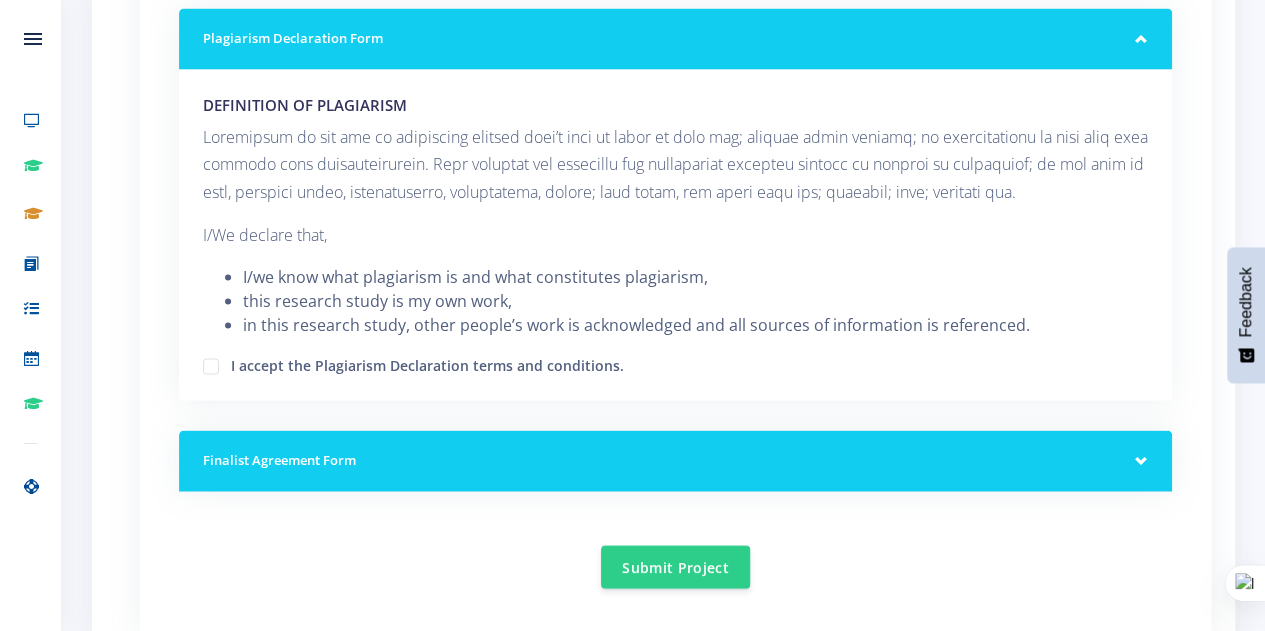click on "I accept the
Plagiarism
Declaration terms and
conditions." at bounding box center [675, 365] 